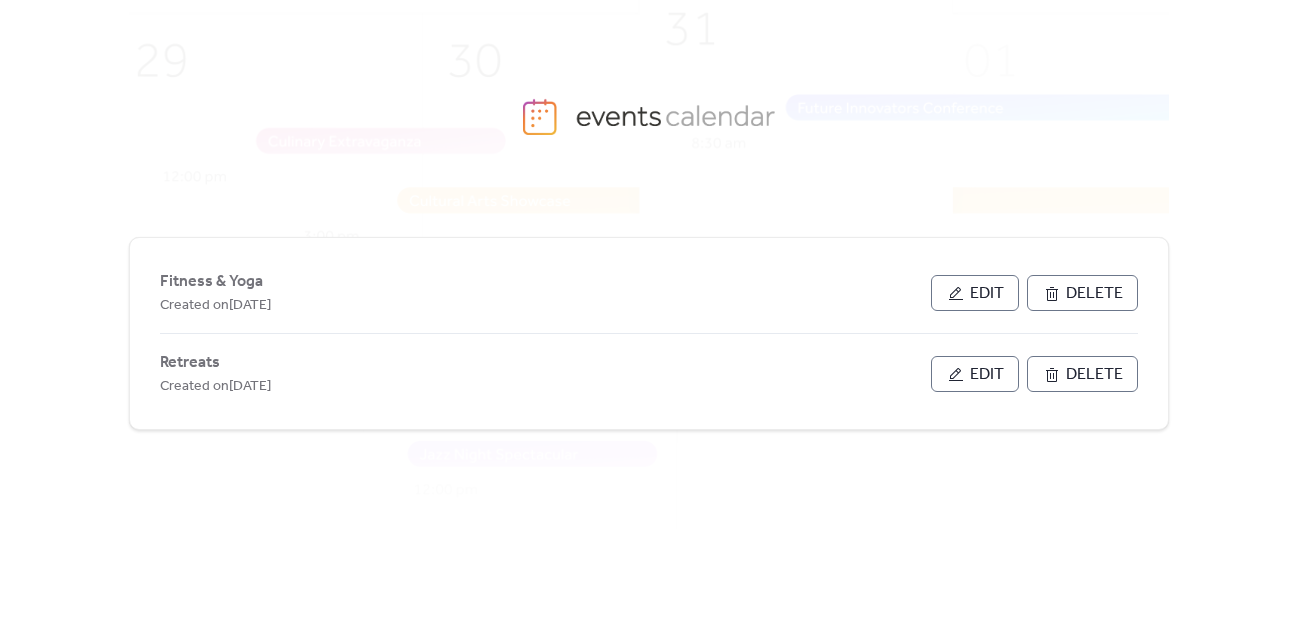 scroll, scrollTop: 0, scrollLeft: 0, axis: both 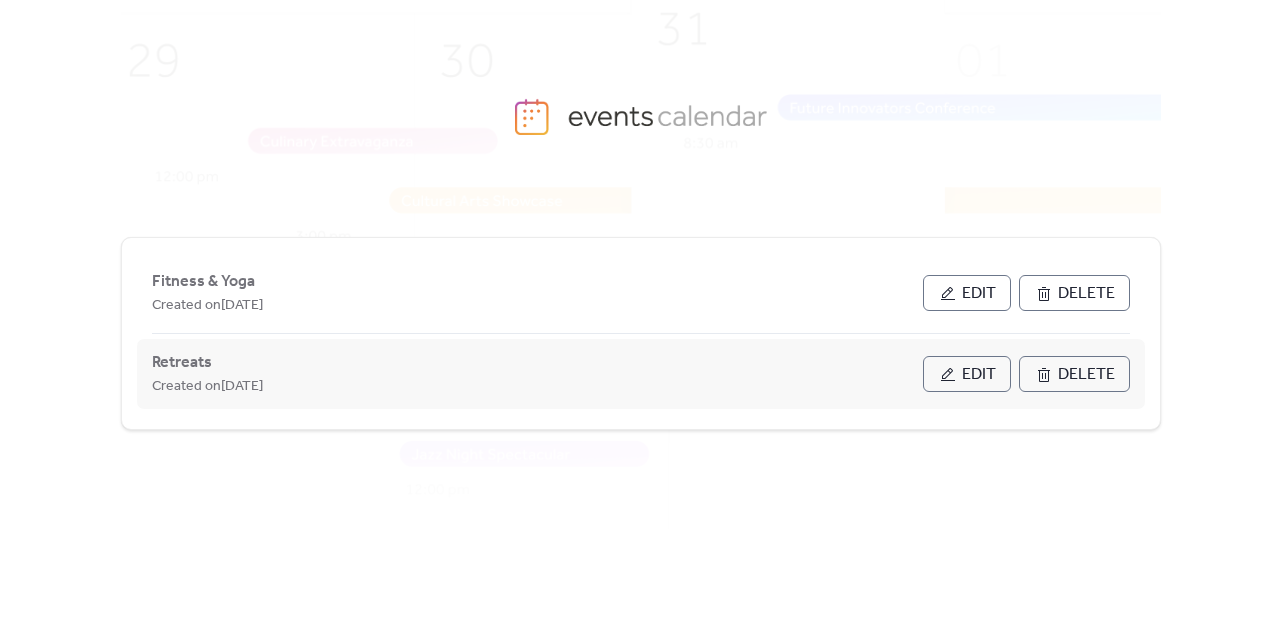 click on "Edit" at bounding box center (979, 375) 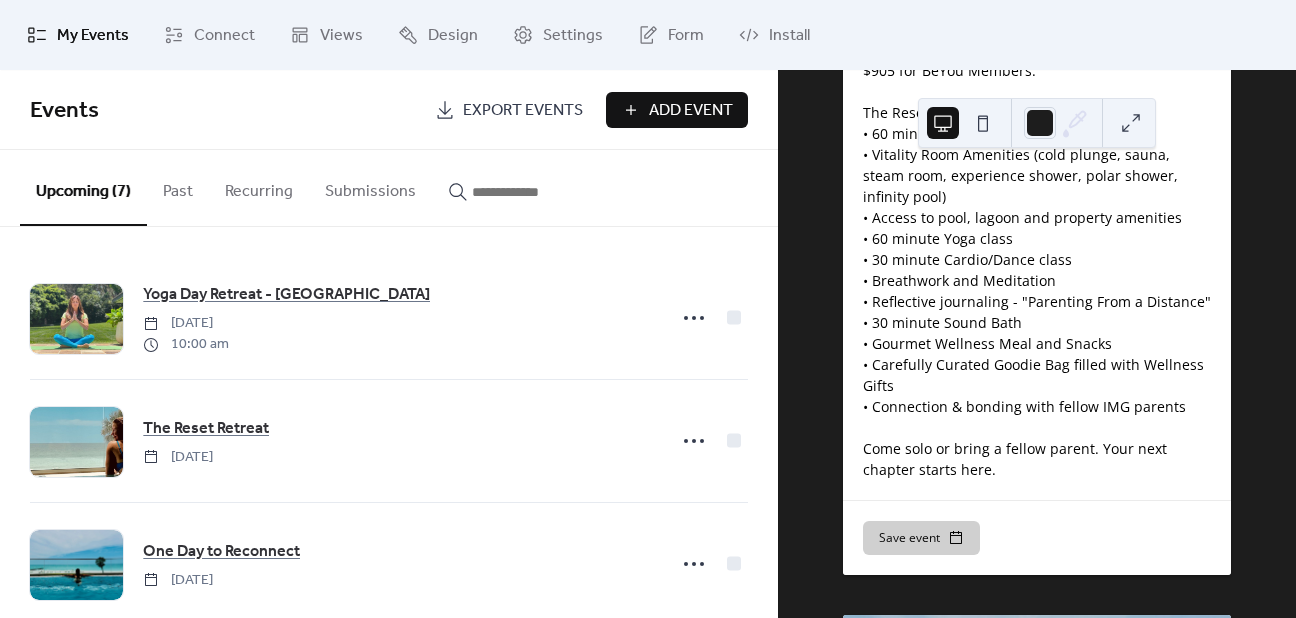 scroll, scrollTop: 1527, scrollLeft: 0, axis: vertical 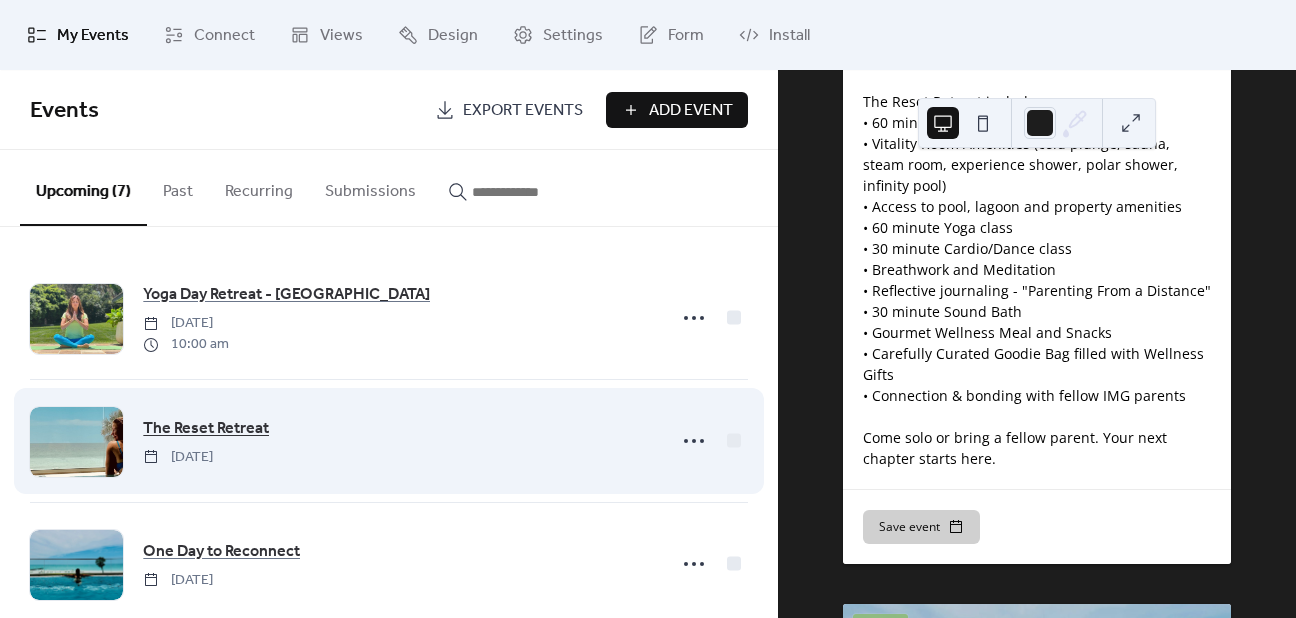 click on "The Reset Retreat" at bounding box center [206, 429] 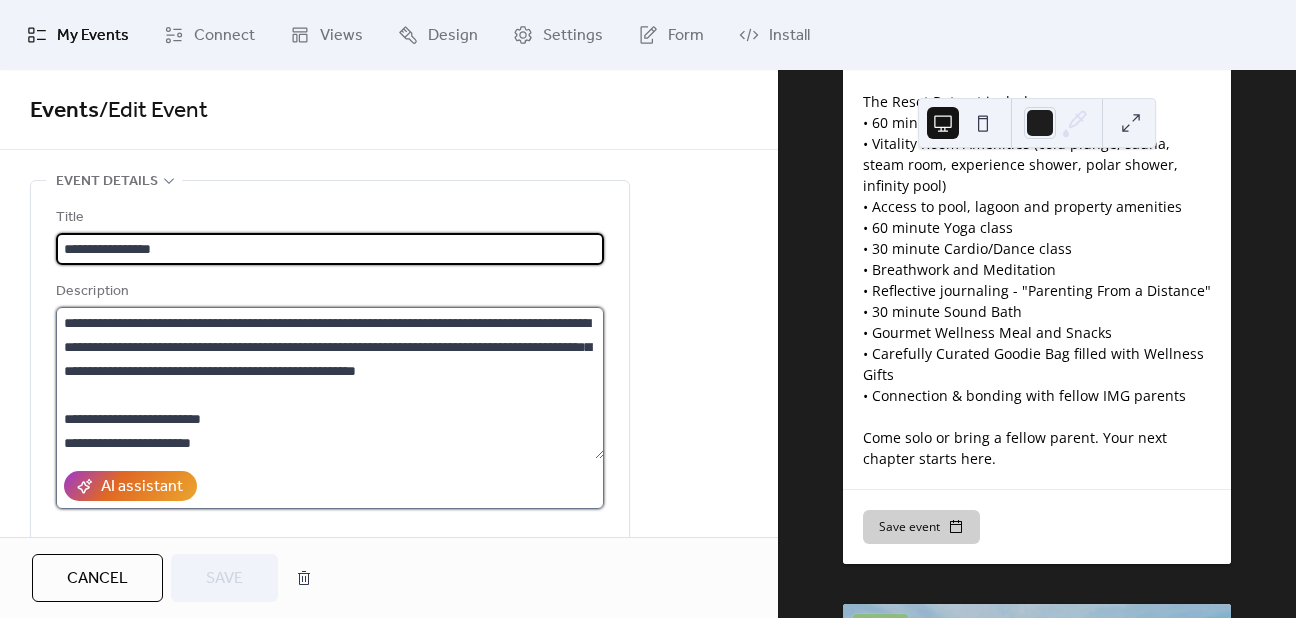 click on "**********" at bounding box center (330, 383) 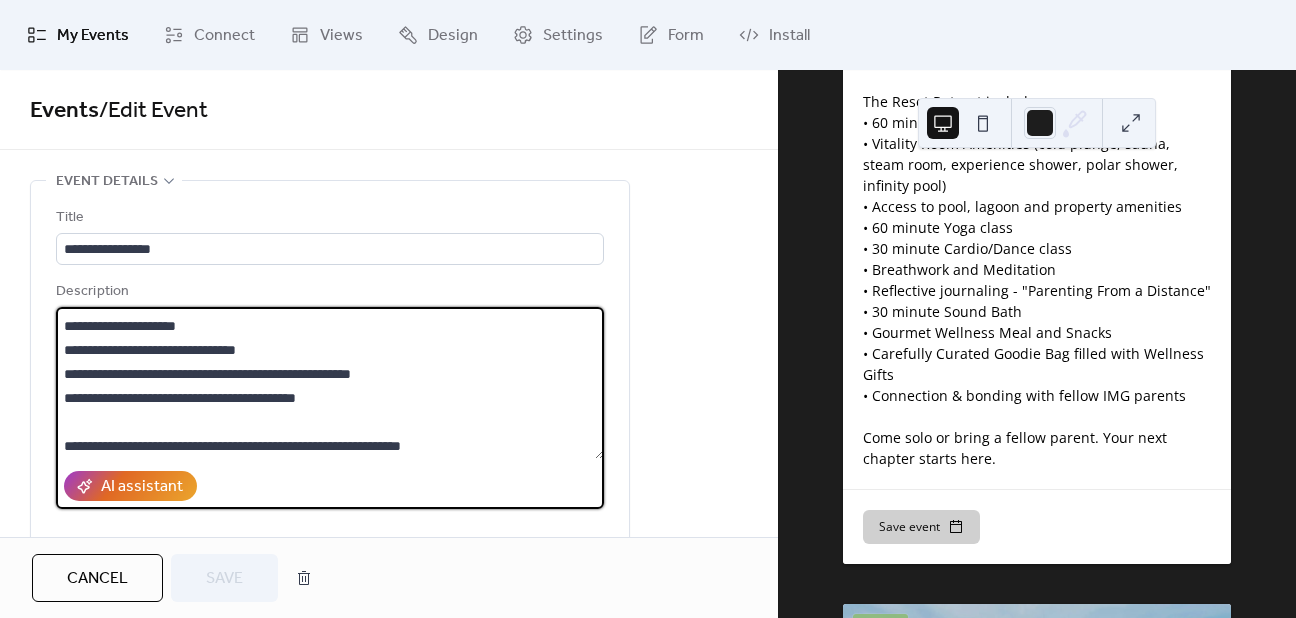 scroll, scrollTop: 357, scrollLeft: 0, axis: vertical 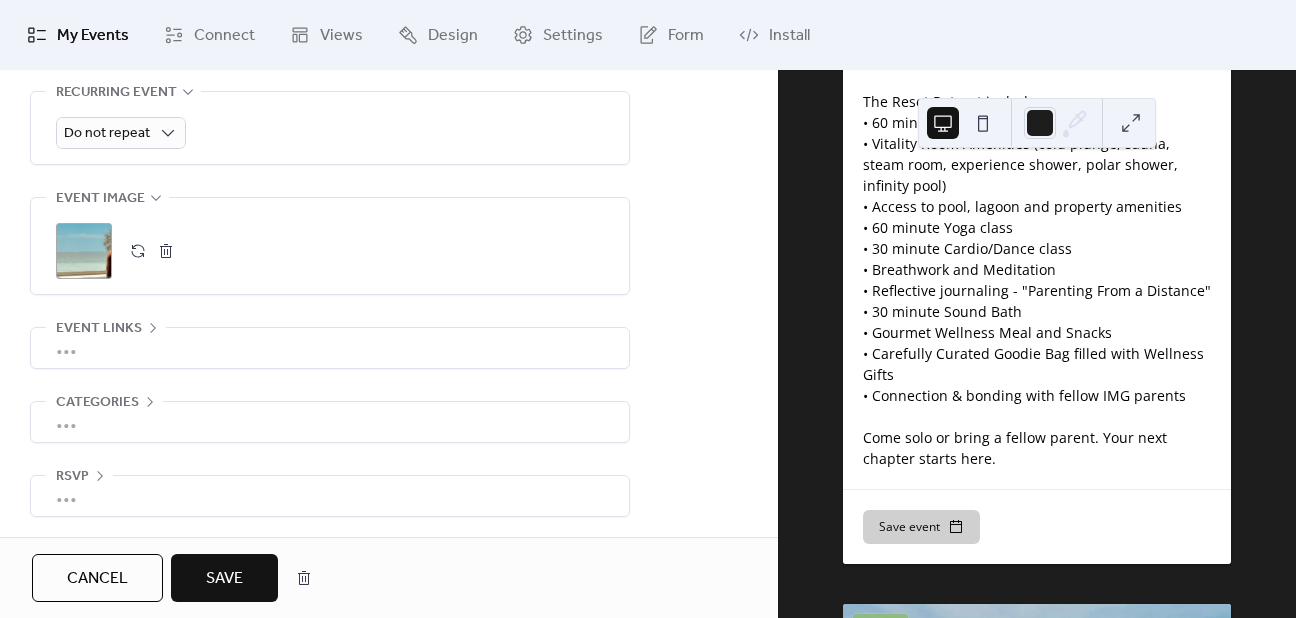 type on "**********" 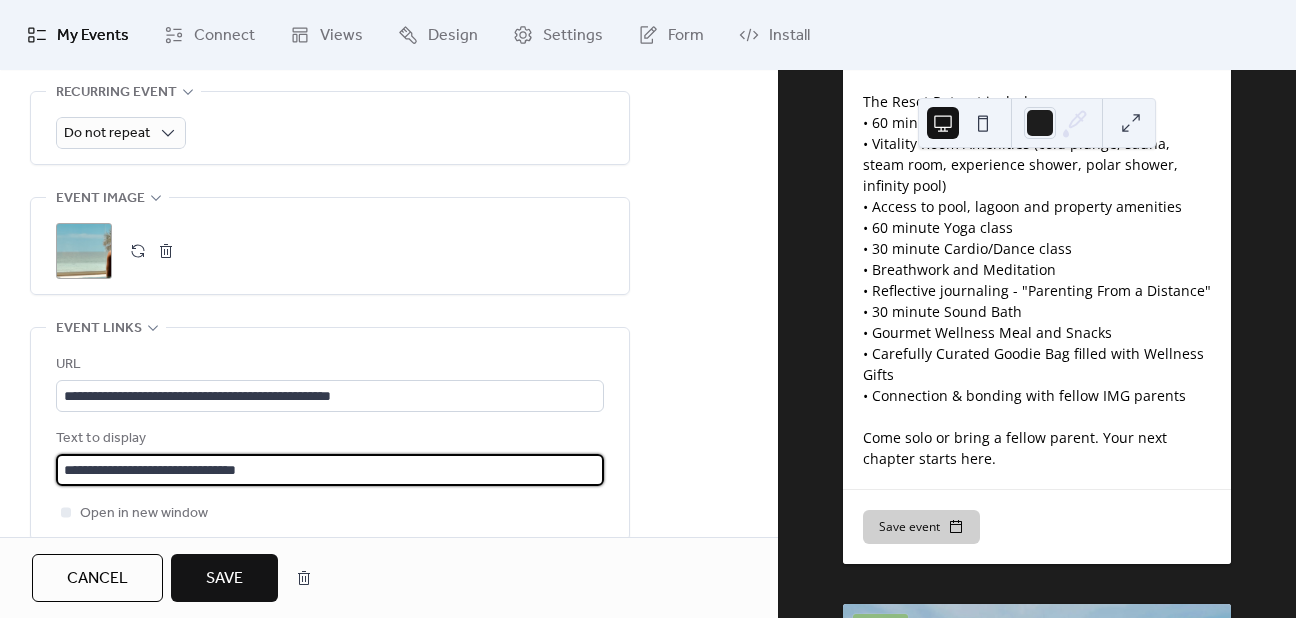 click on "**********" at bounding box center (330, 470) 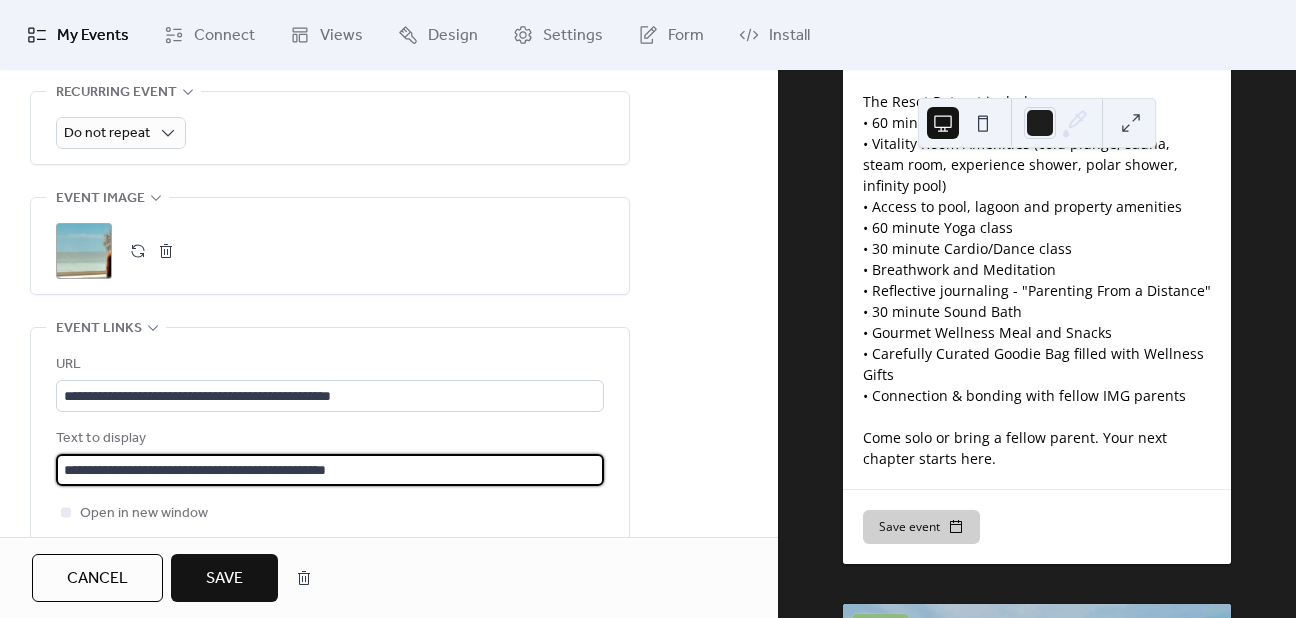 drag, startPoint x: 100, startPoint y: 466, endPoint x: -8, endPoint y: 464, distance: 108.01852 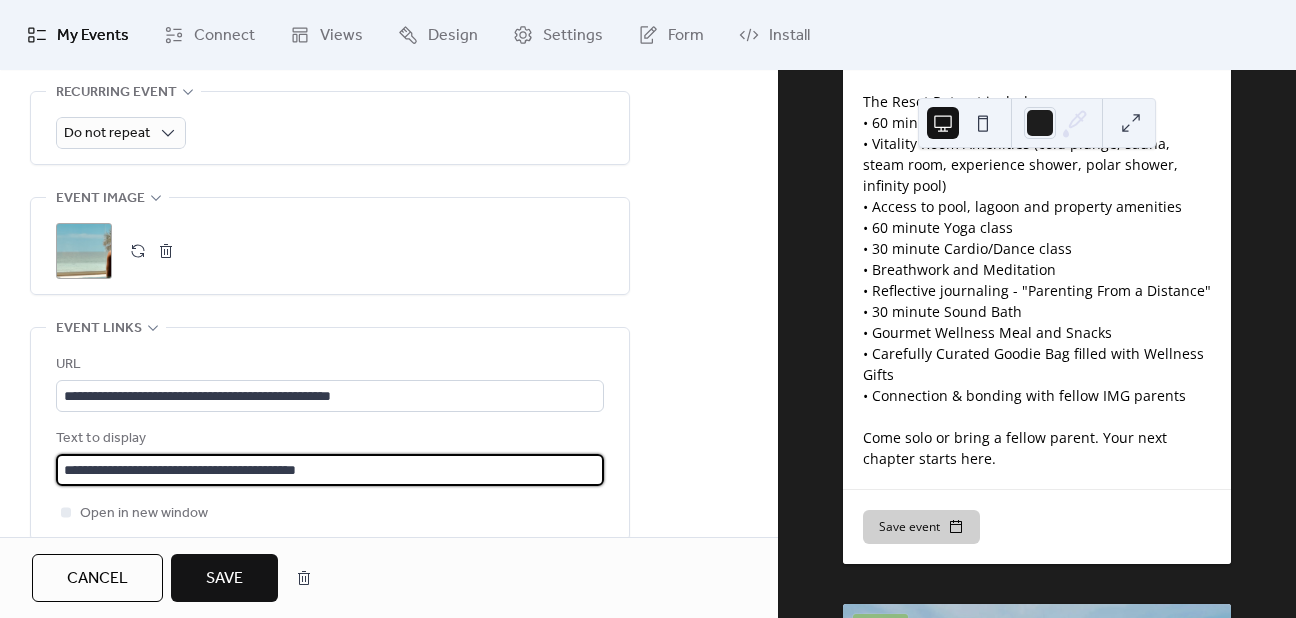 drag, startPoint x: 248, startPoint y: 465, endPoint x: 32, endPoint y: 441, distance: 217.32924 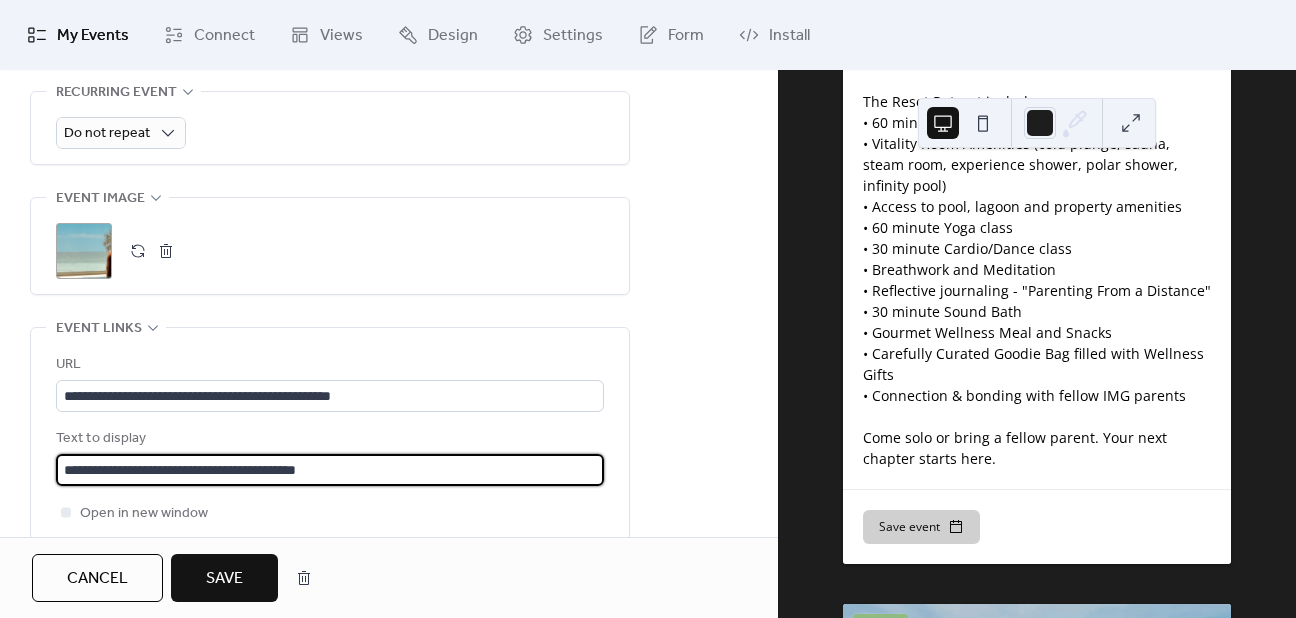 click on "**********" at bounding box center (330, 470) 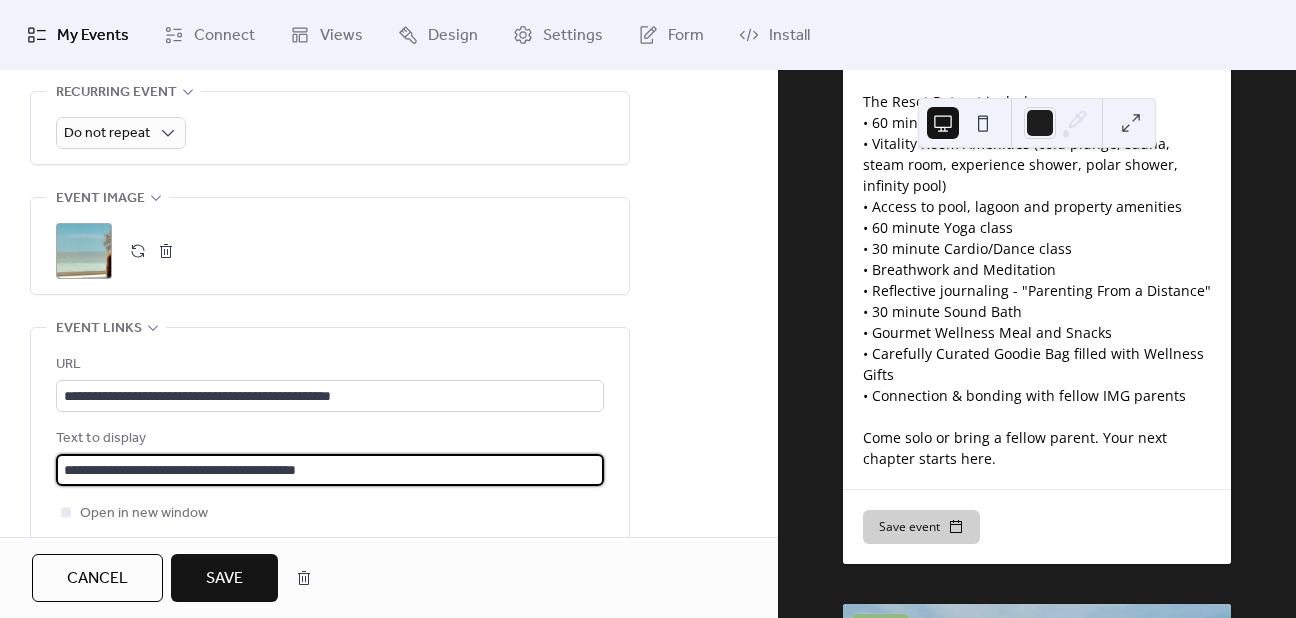 click on "**********" at bounding box center [330, 470] 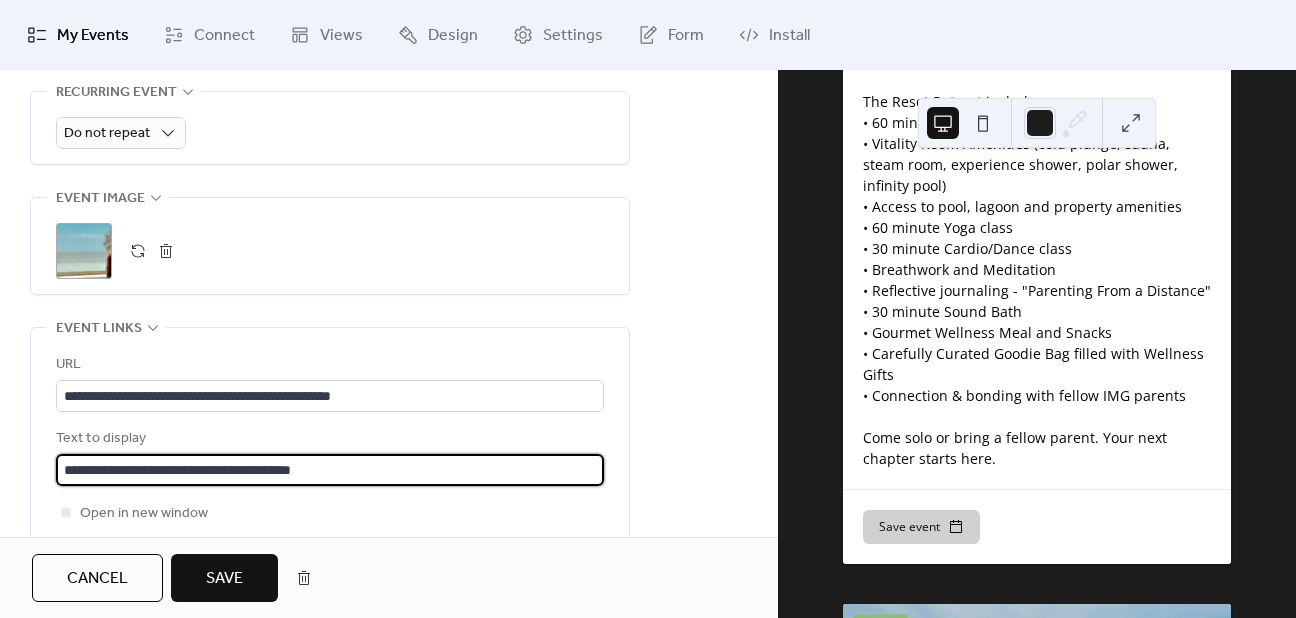 type on "**********" 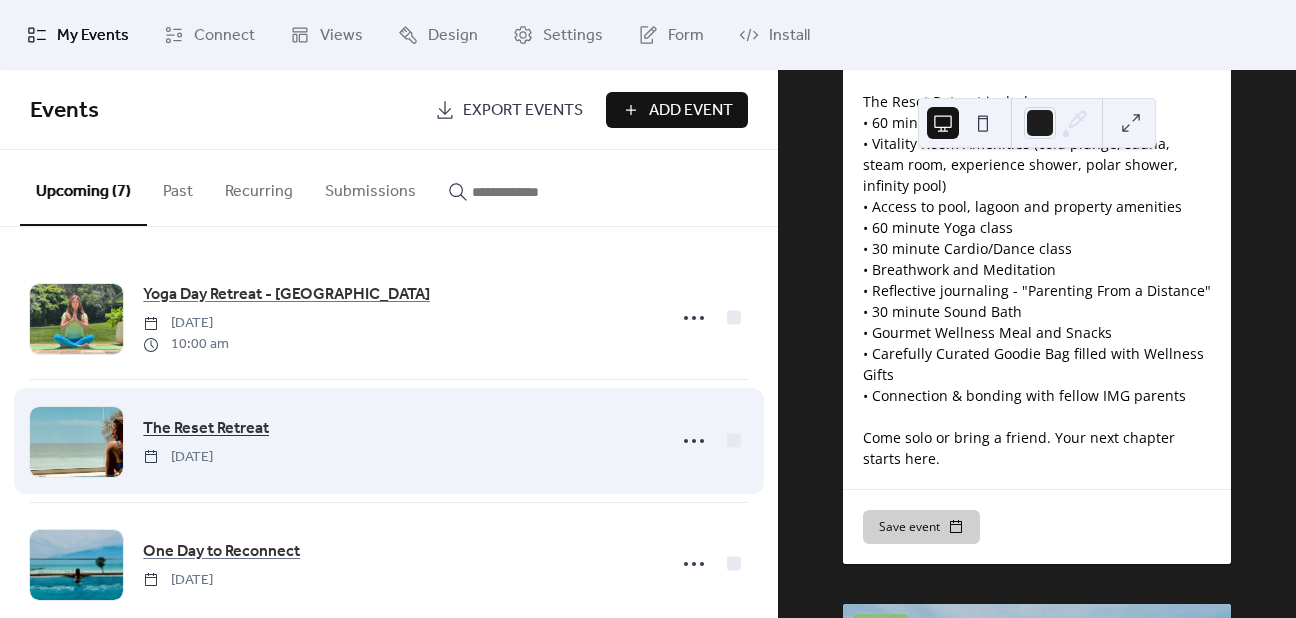 click on "The Reset Retreat" at bounding box center [206, 429] 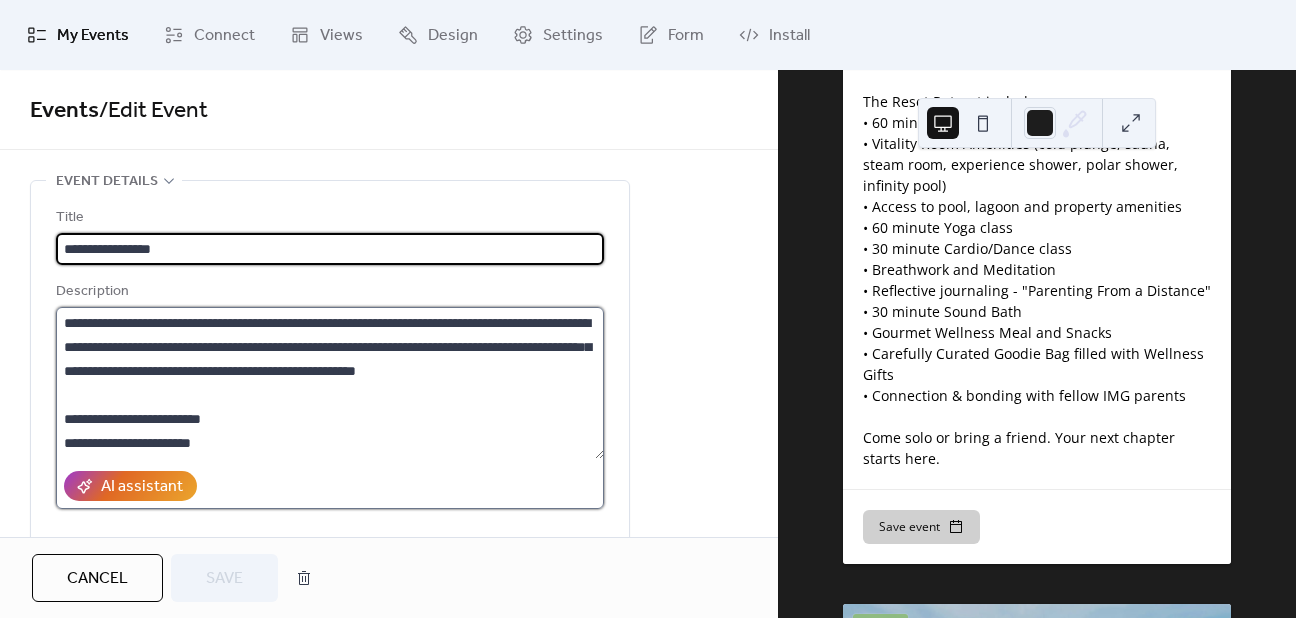 click on "**********" at bounding box center [330, 383] 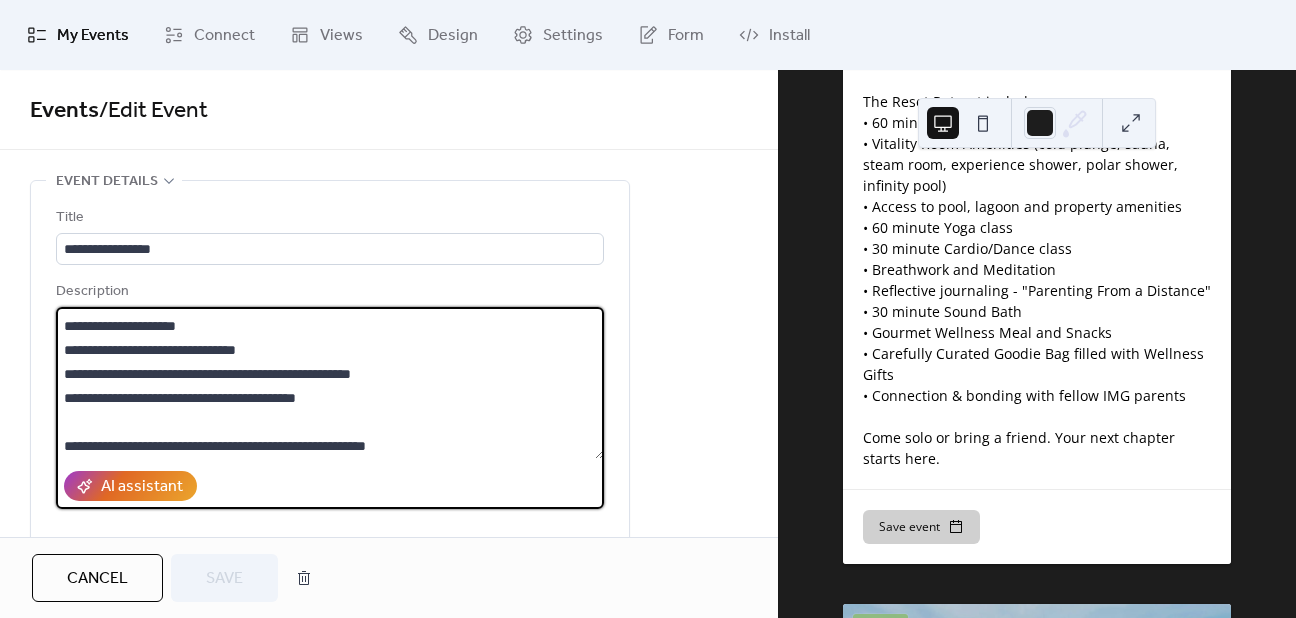 scroll, scrollTop: 309, scrollLeft: 0, axis: vertical 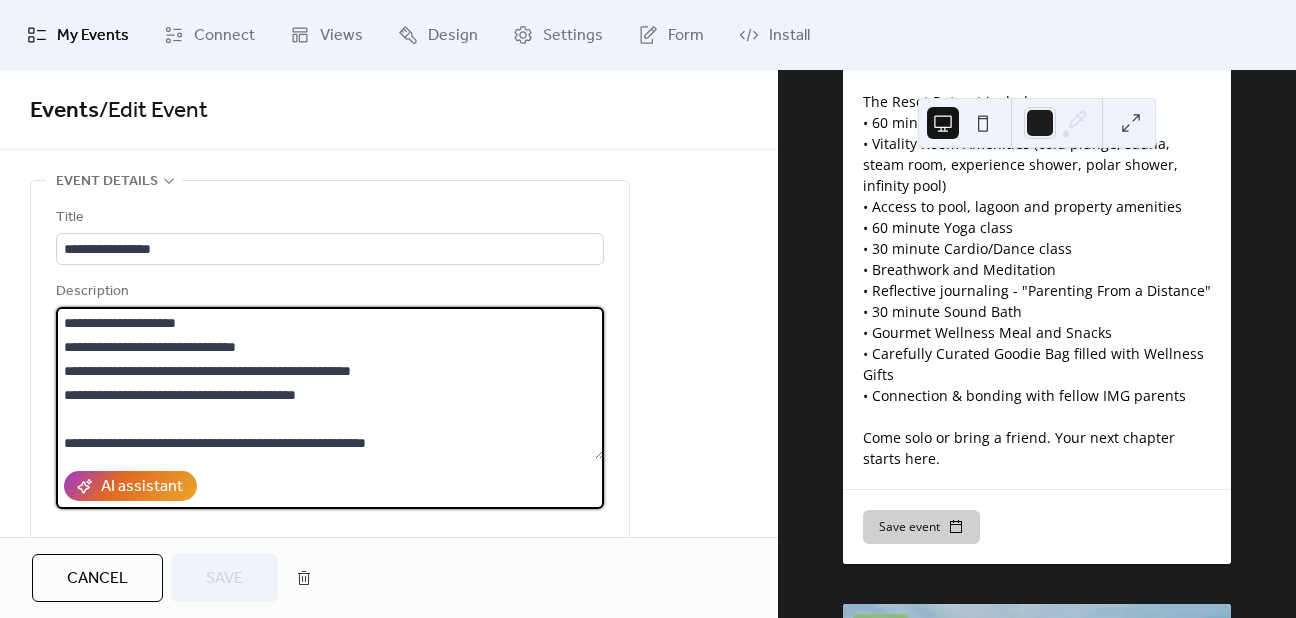 click on "**********" at bounding box center (330, 383) 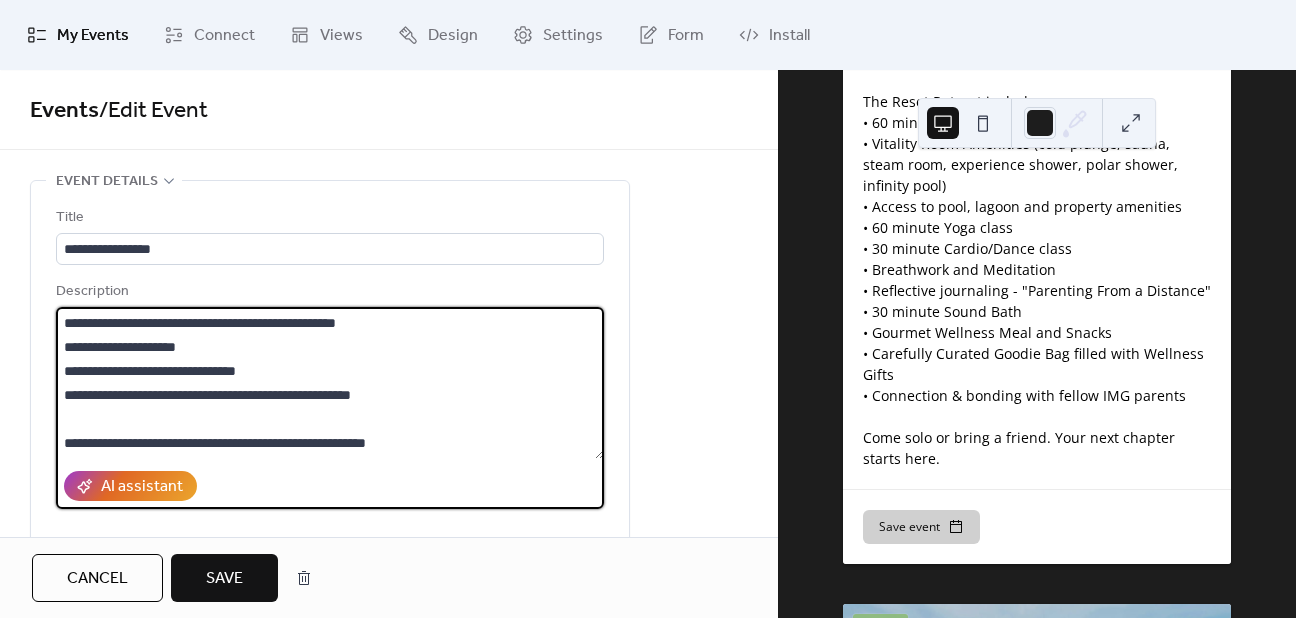 type on "**********" 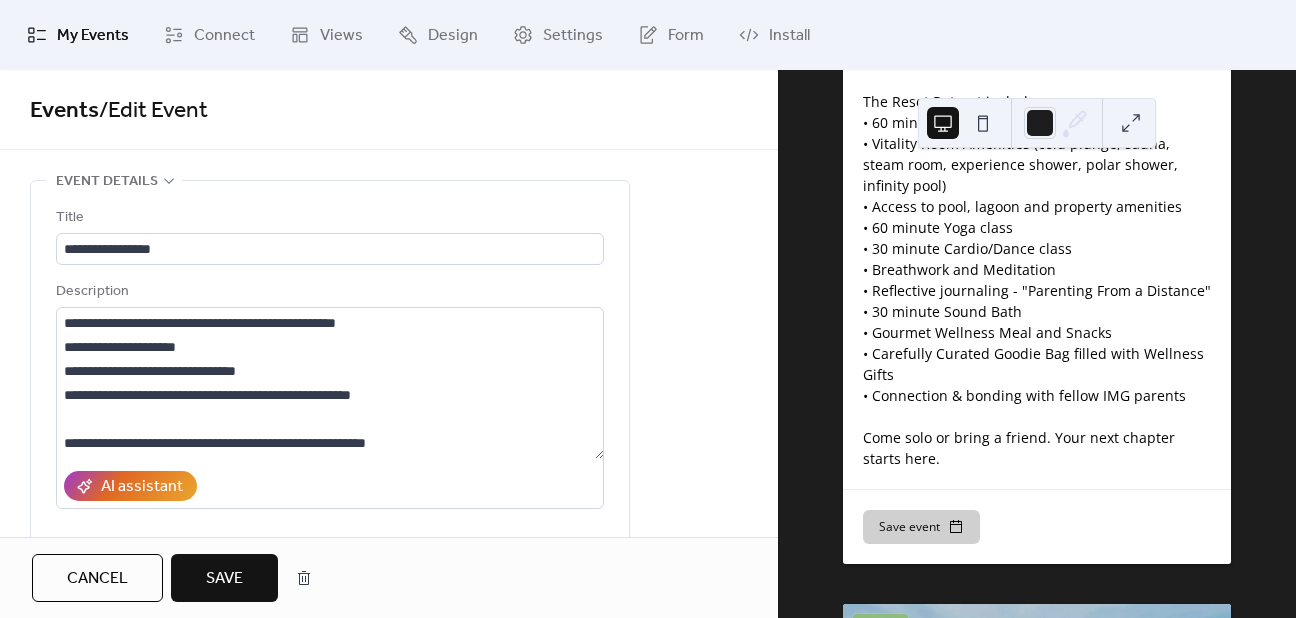click on "Save" at bounding box center [224, 579] 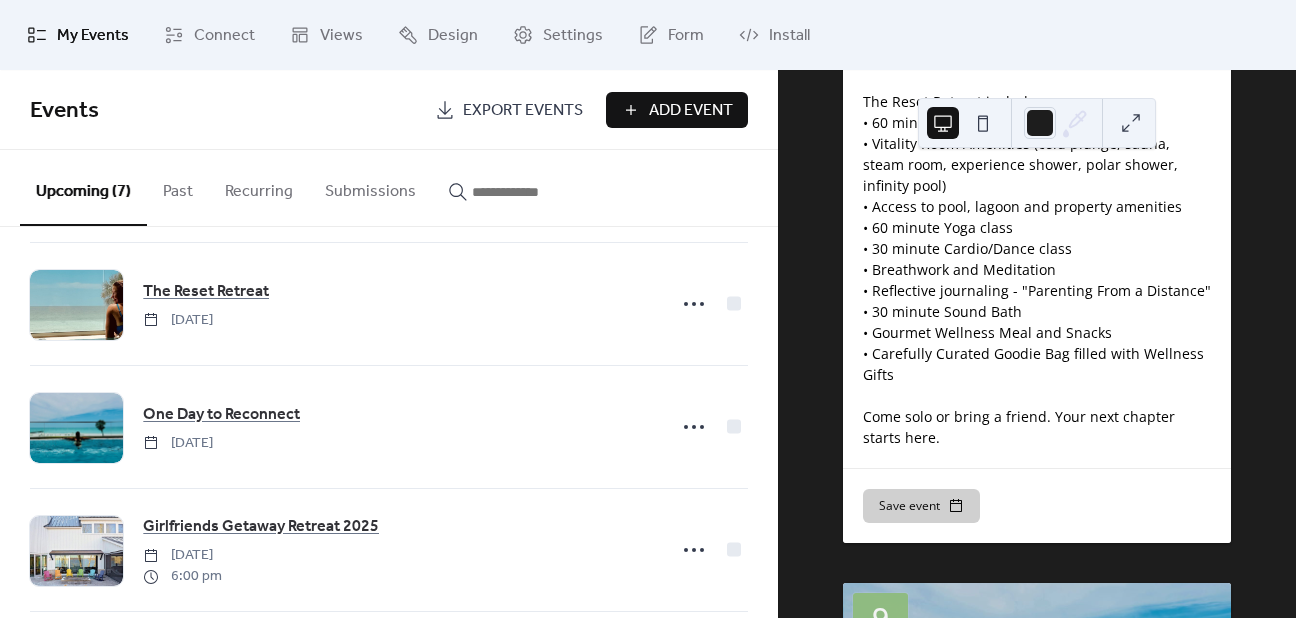 scroll, scrollTop: 135, scrollLeft: 0, axis: vertical 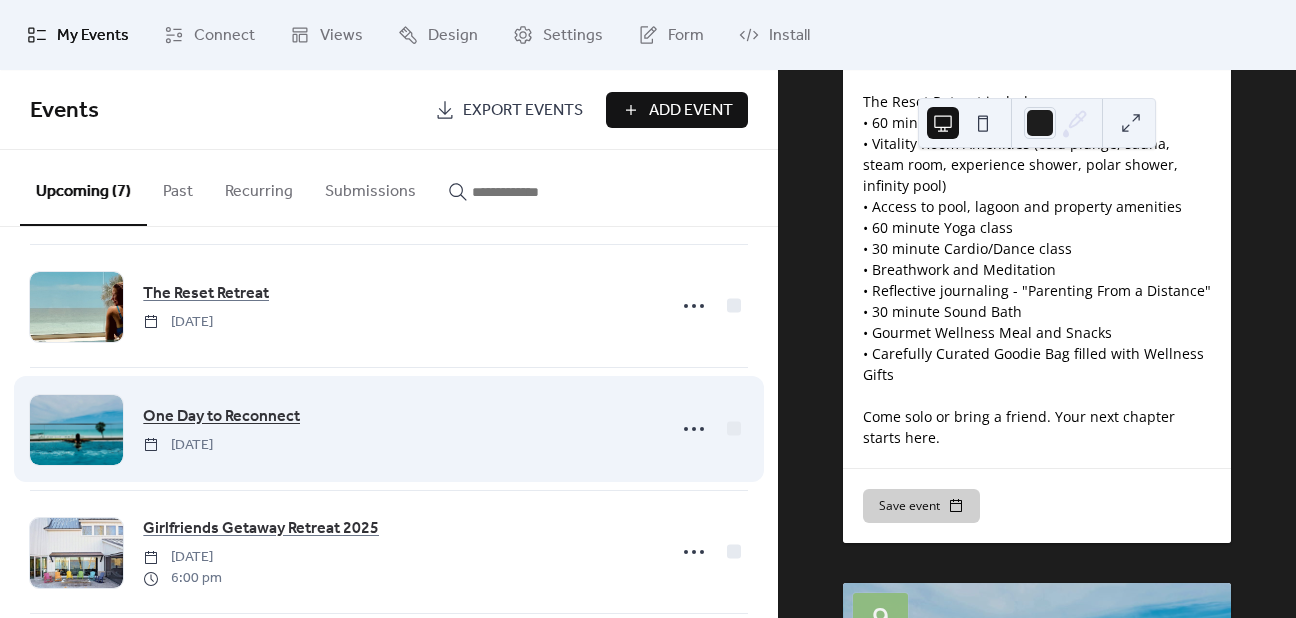 click on "One Day to Reconnect" at bounding box center (221, 417) 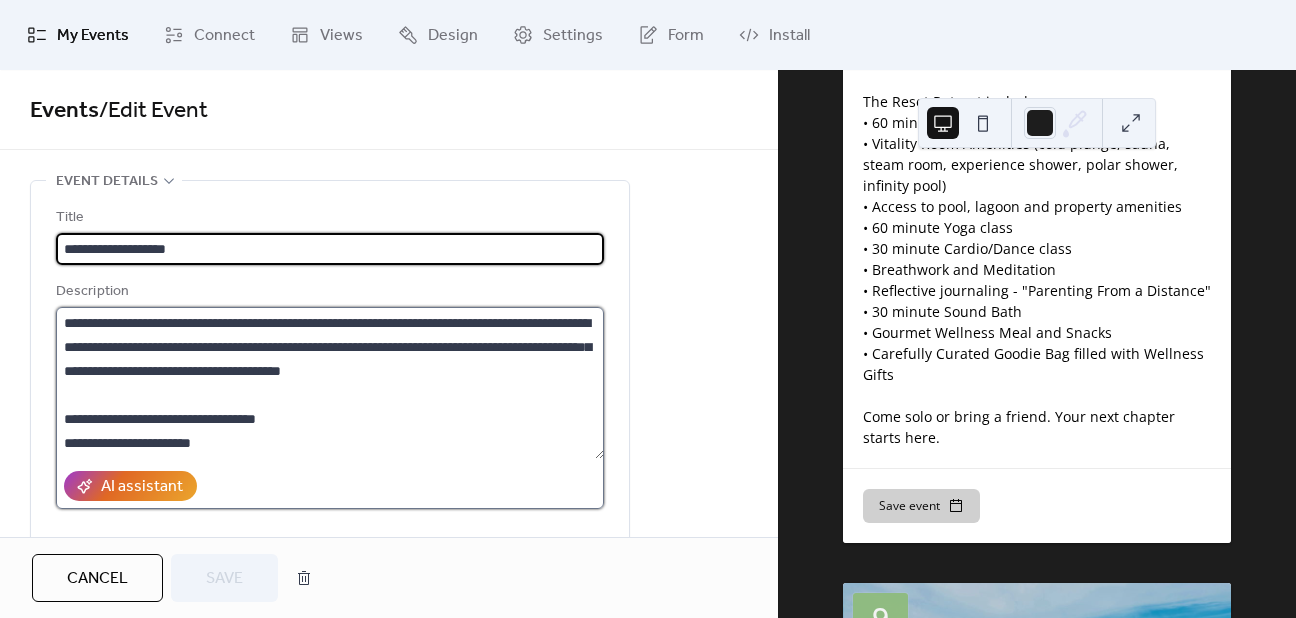 click on "**********" at bounding box center (330, 383) 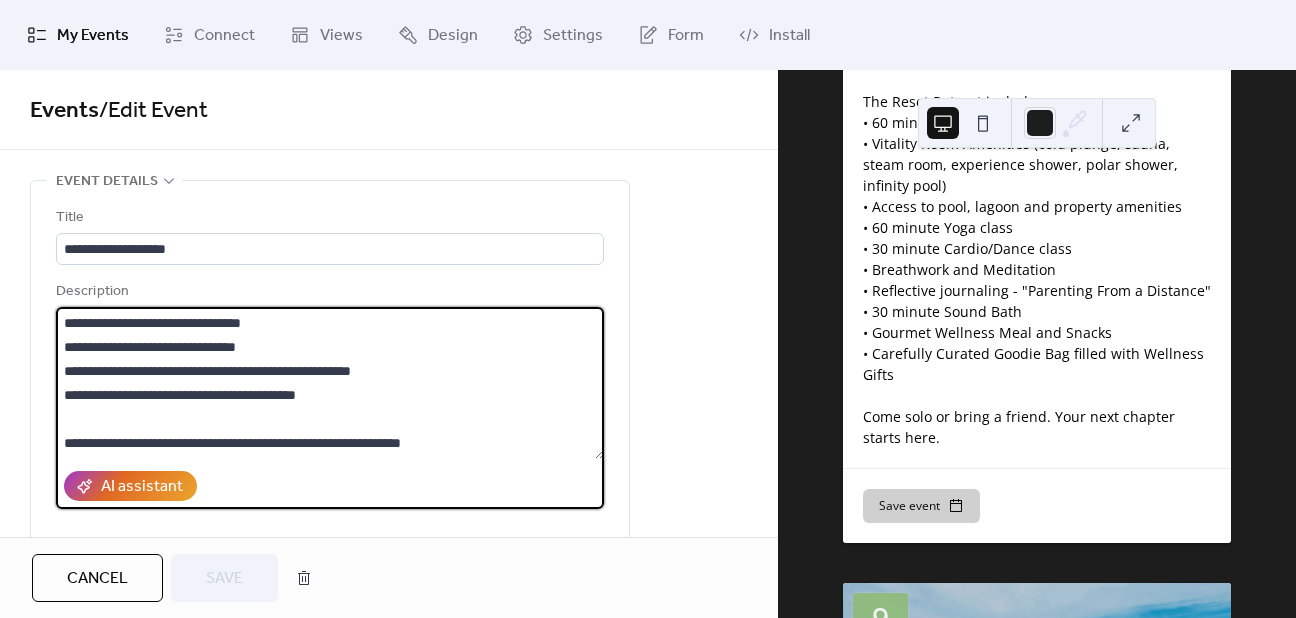 scroll, scrollTop: 333, scrollLeft: 0, axis: vertical 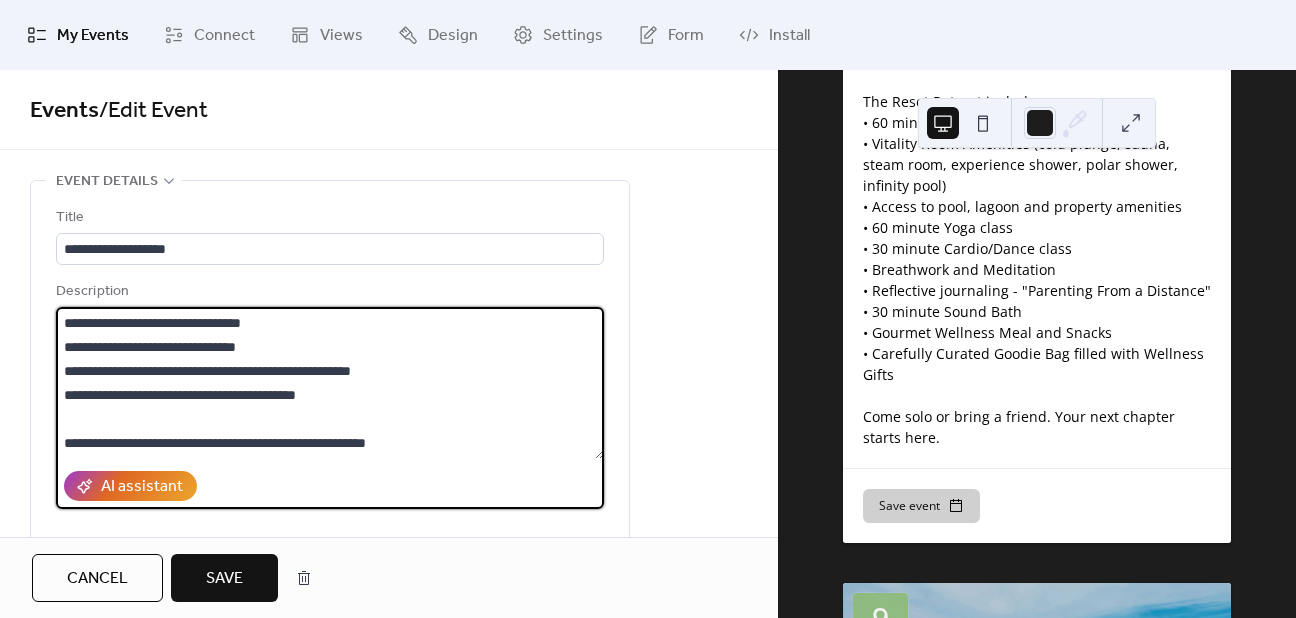 type on "**********" 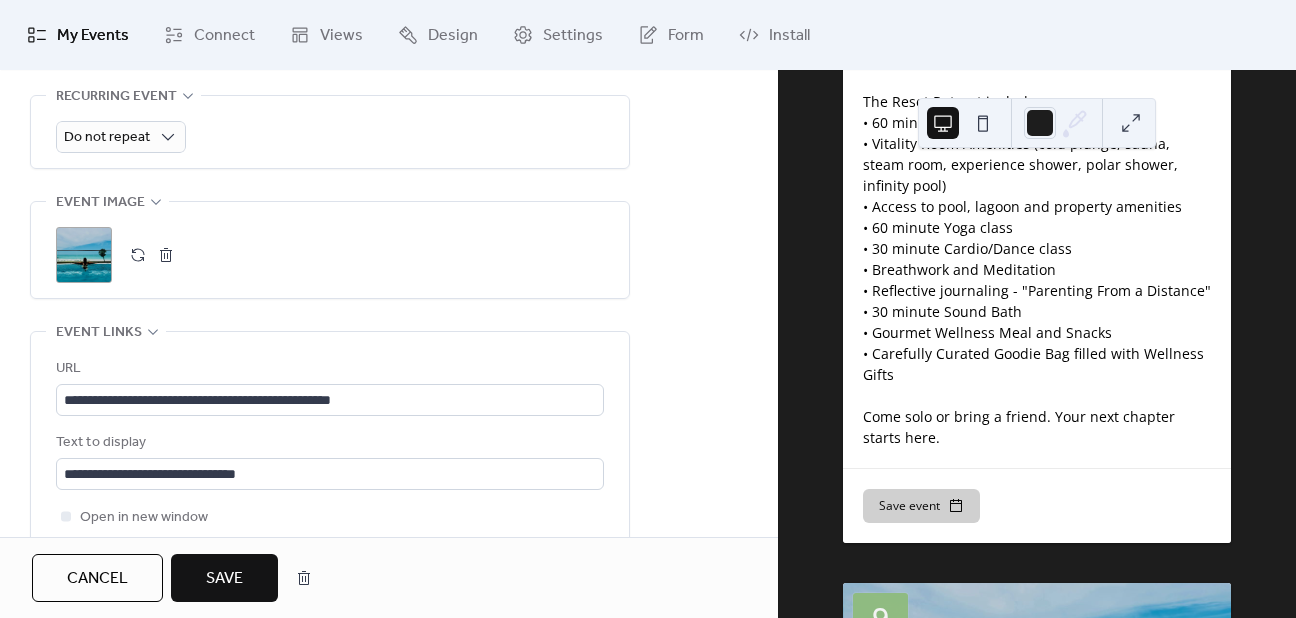 scroll, scrollTop: 960, scrollLeft: 0, axis: vertical 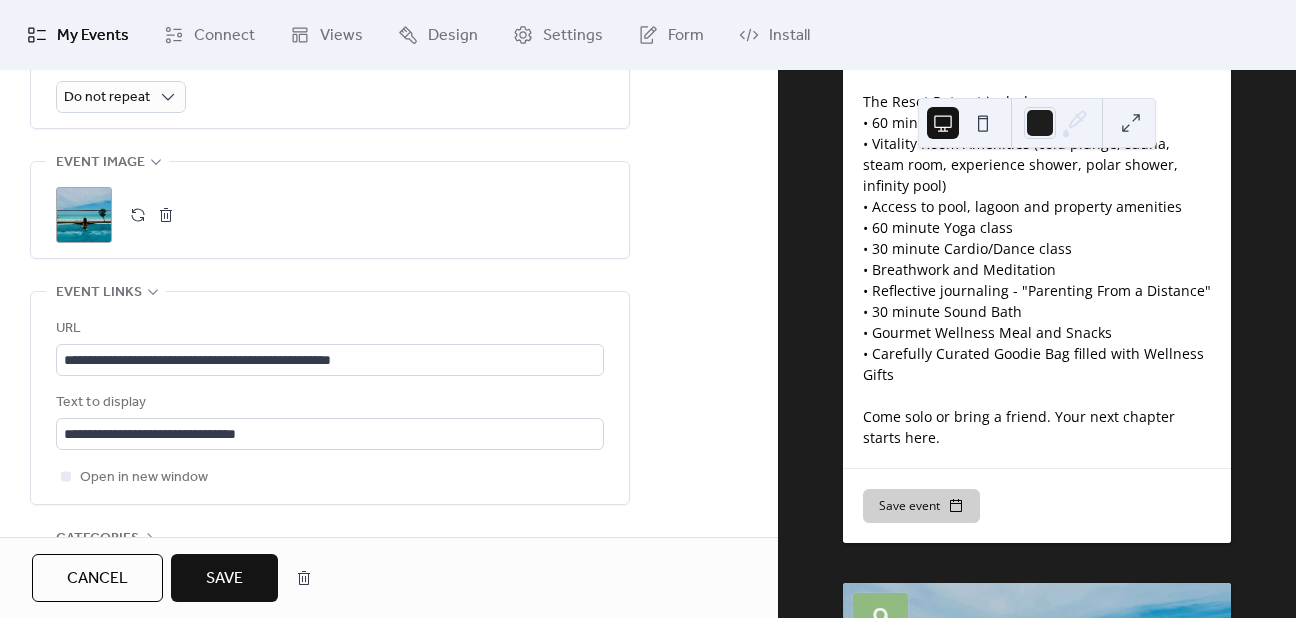 click on "**********" at bounding box center (330, -64) 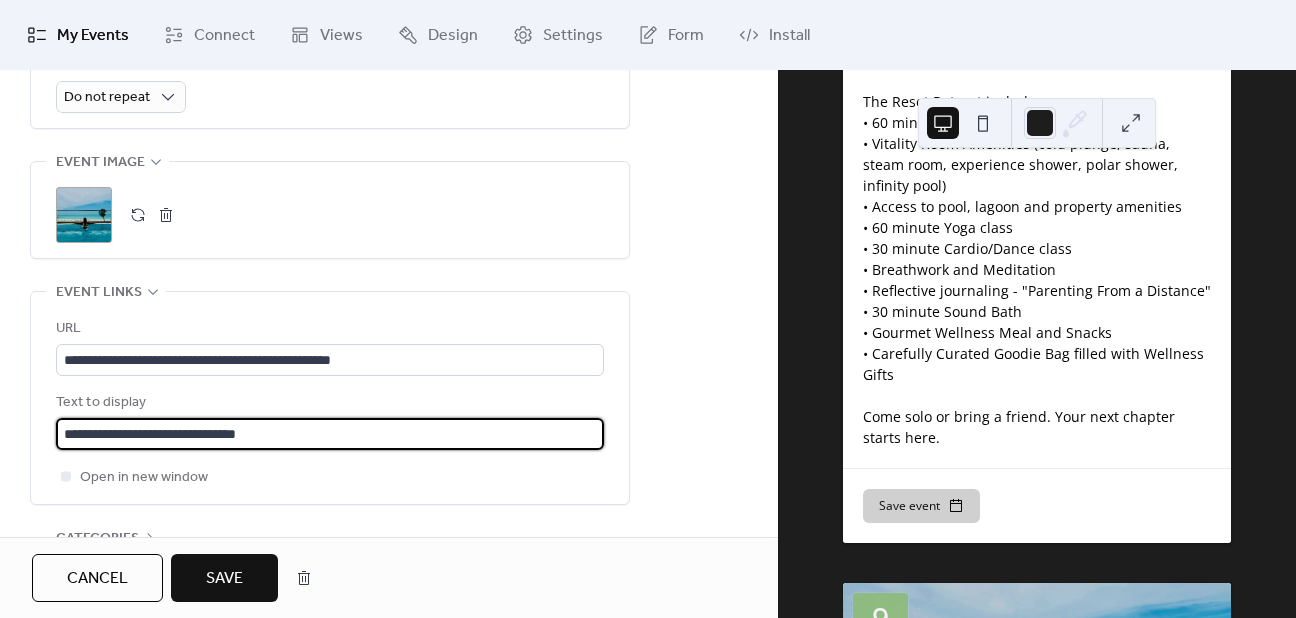 click on "**********" at bounding box center [330, 434] 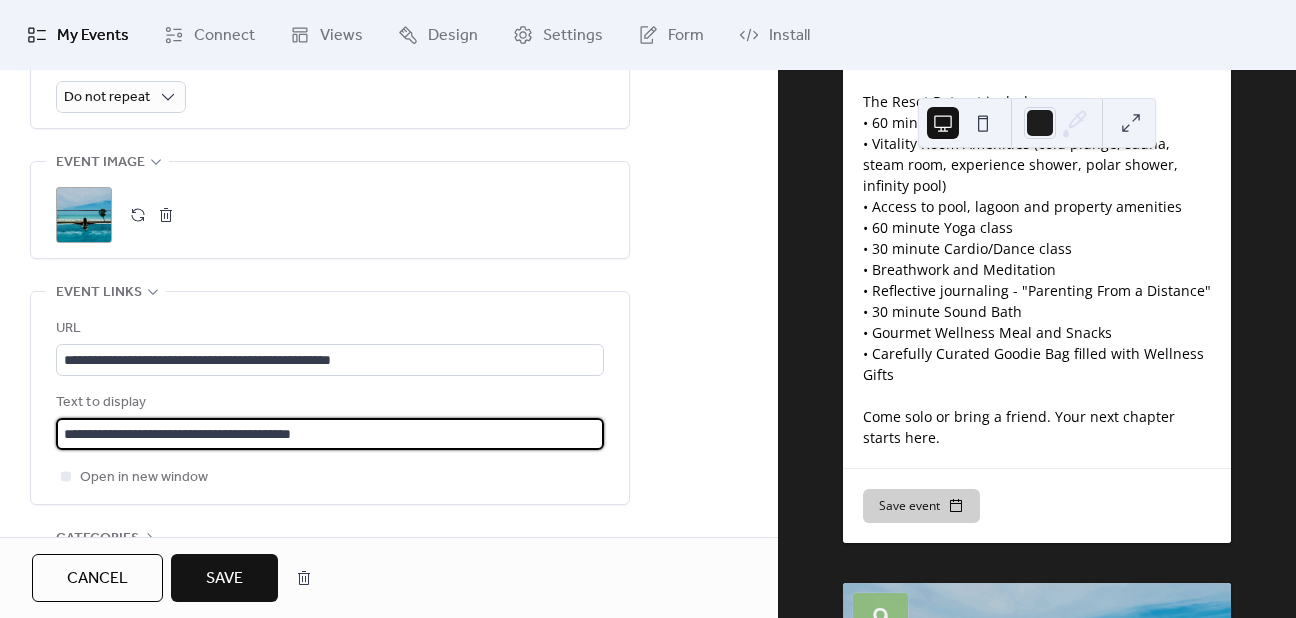 type on "**********" 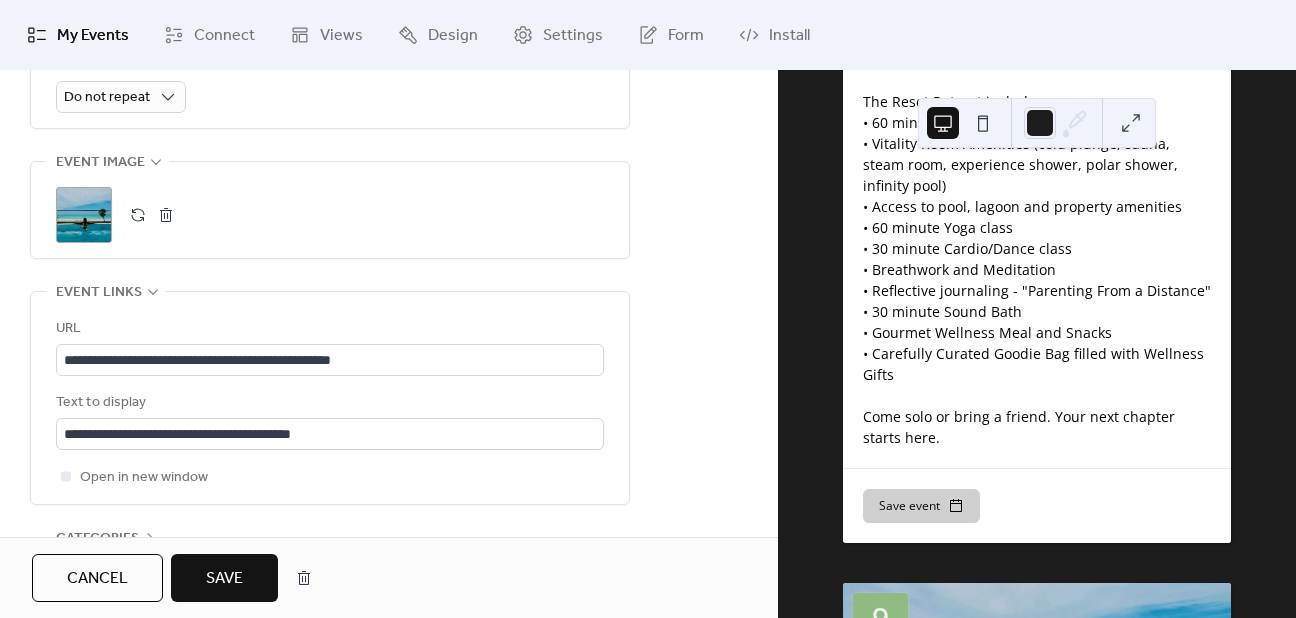 click on "Save" at bounding box center [224, 579] 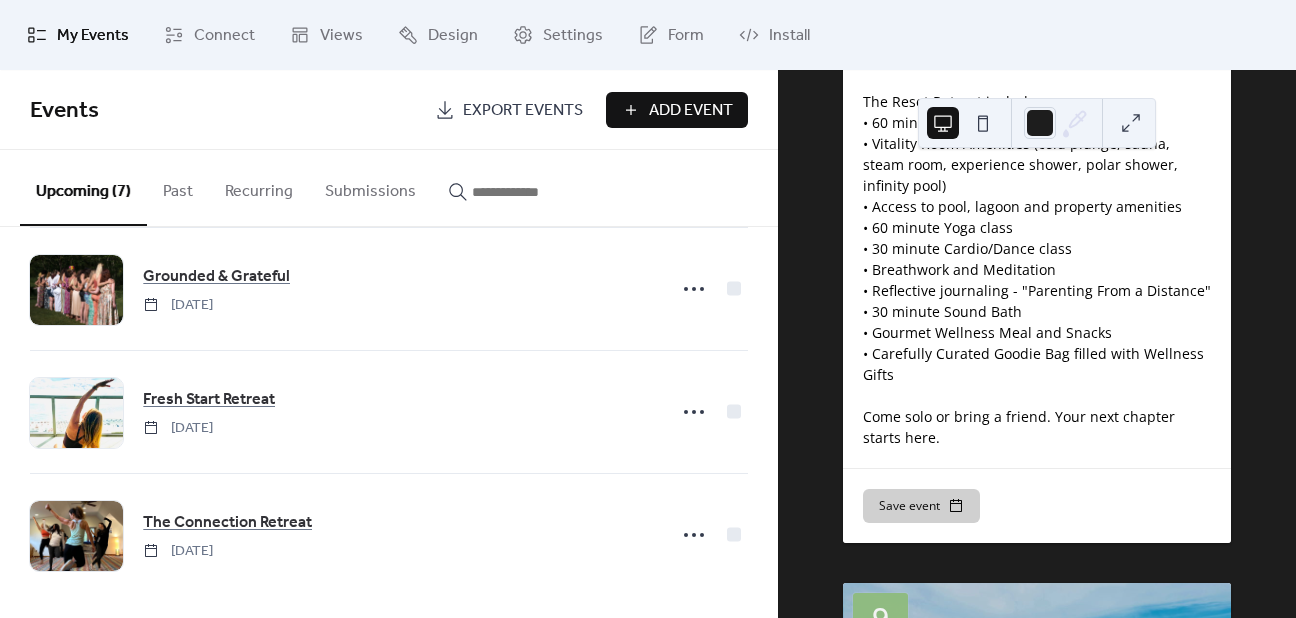 scroll, scrollTop: 528, scrollLeft: 0, axis: vertical 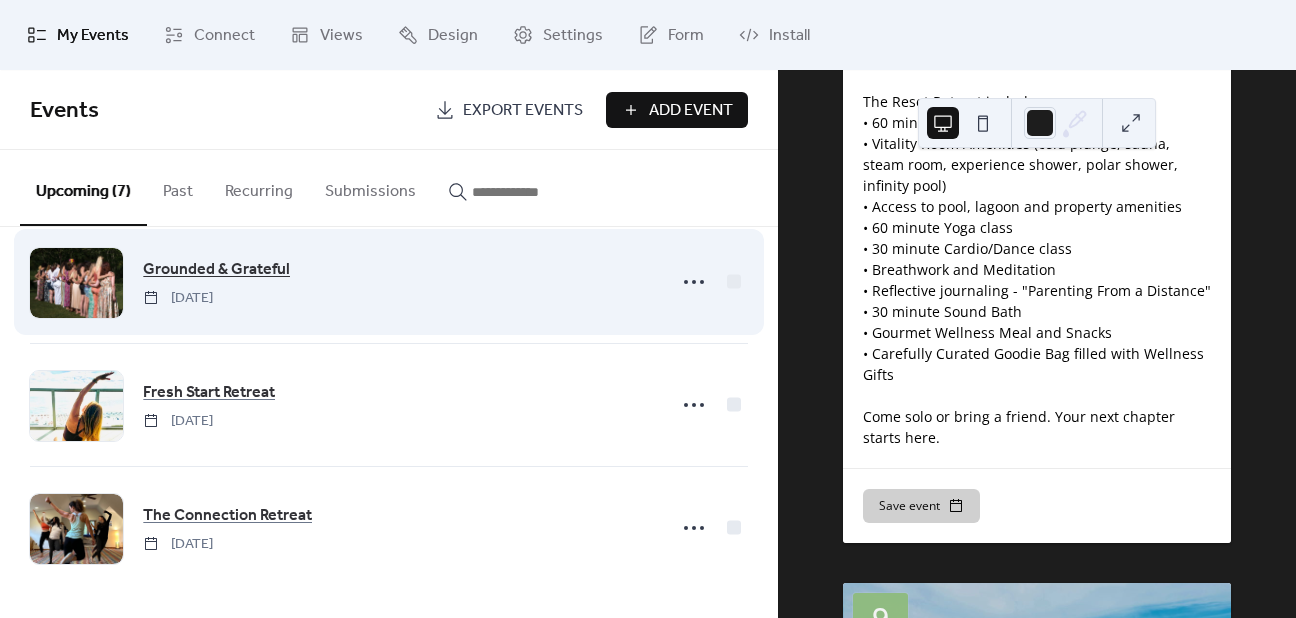 click on "Grounded & Grateful" at bounding box center (216, 270) 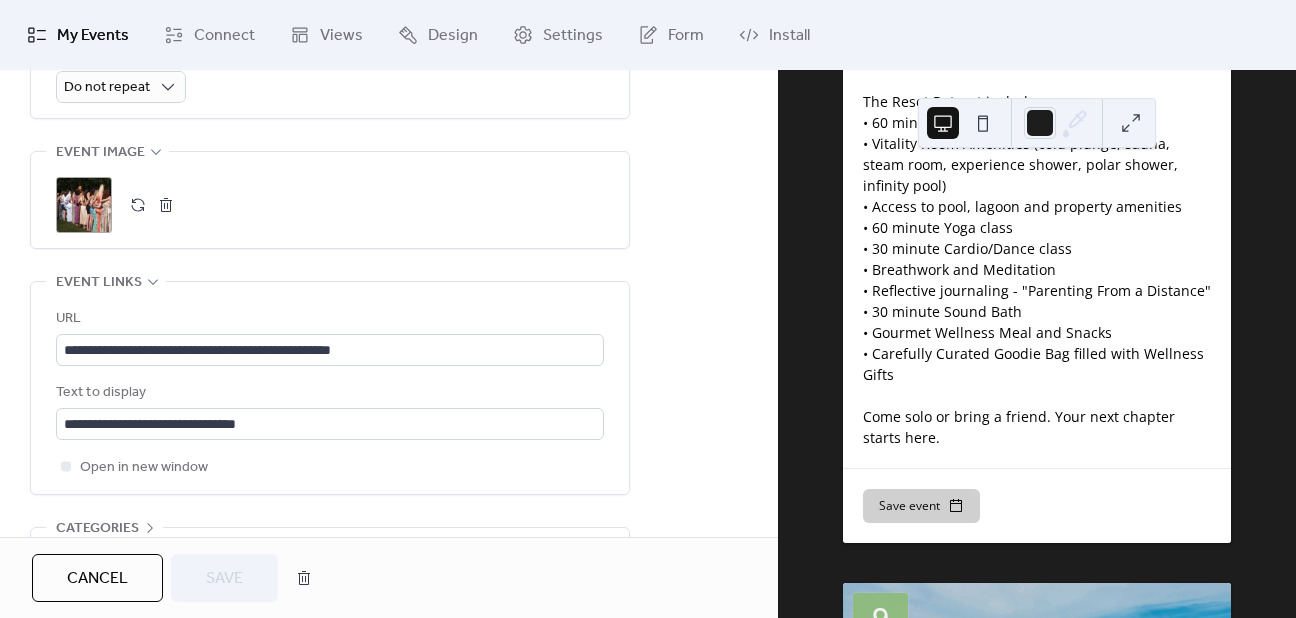 scroll, scrollTop: 973, scrollLeft: 0, axis: vertical 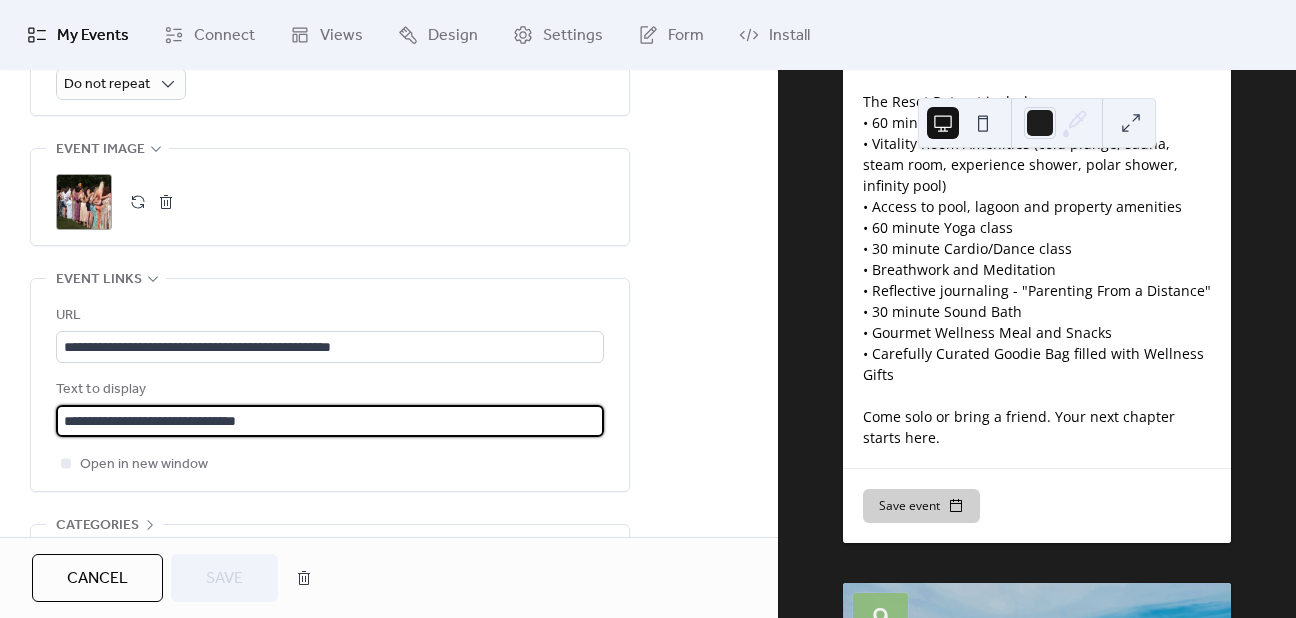 drag, startPoint x: 132, startPoint y: 418, endPoint x: 2, endPoint y: 412, distance: 130.13838 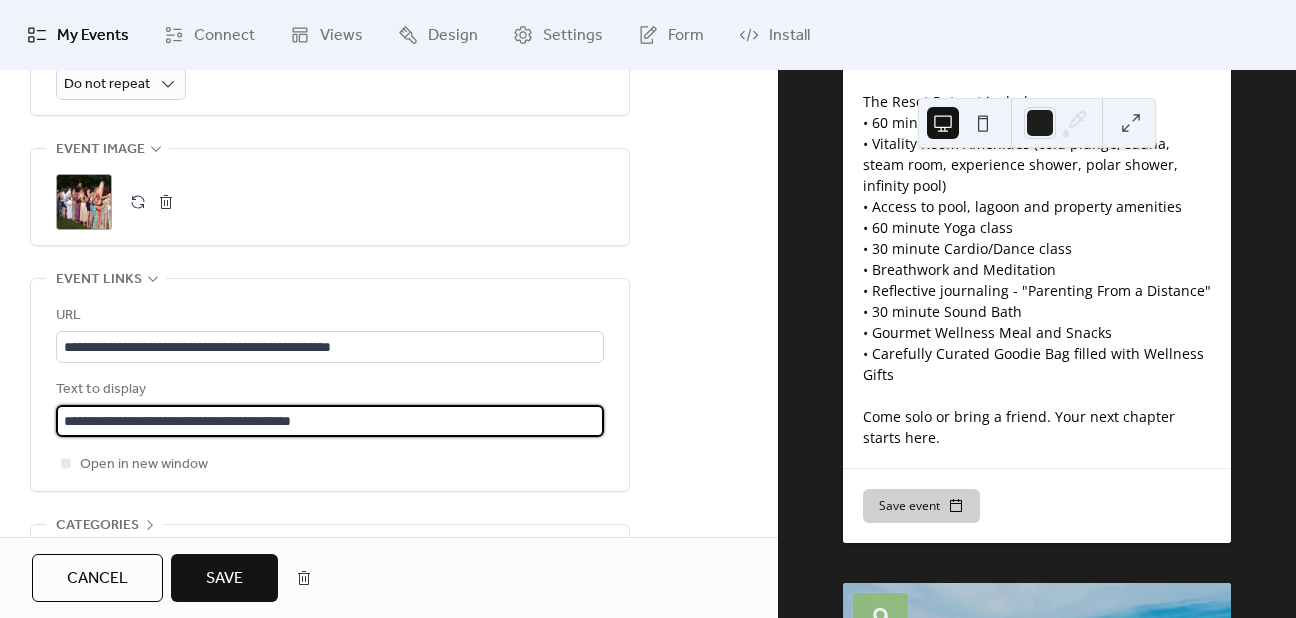 type on "**********" 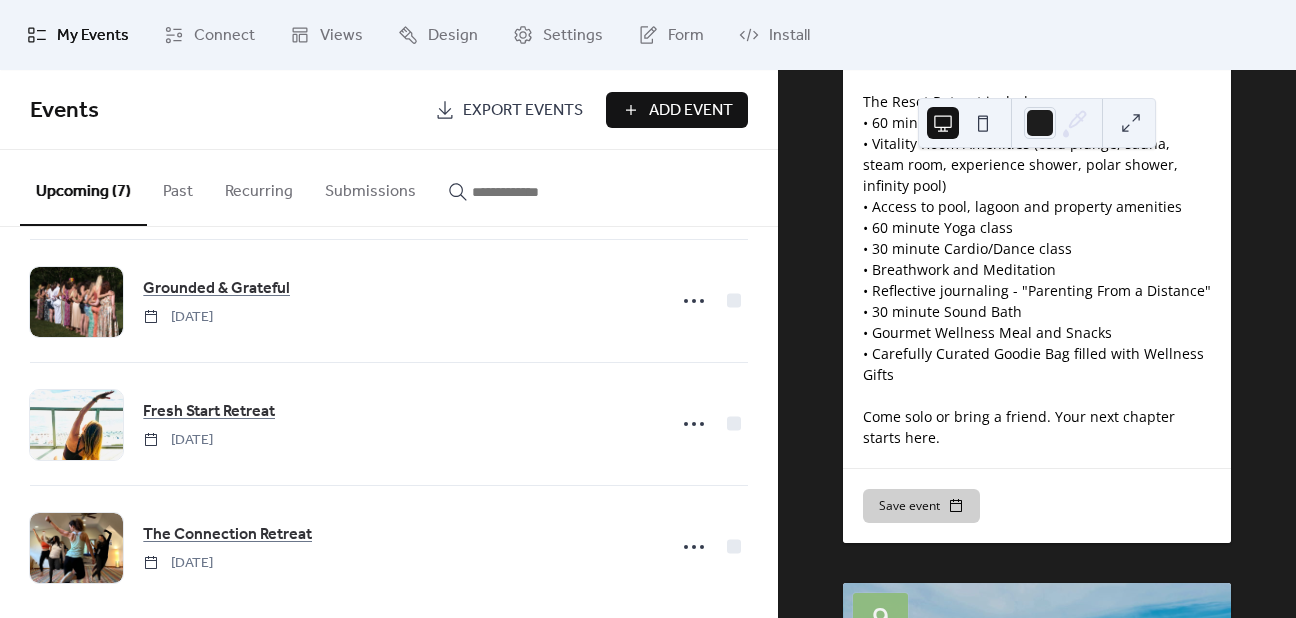 scroll, scrollTop: 528, scrollLeft: 0, axis: vertical 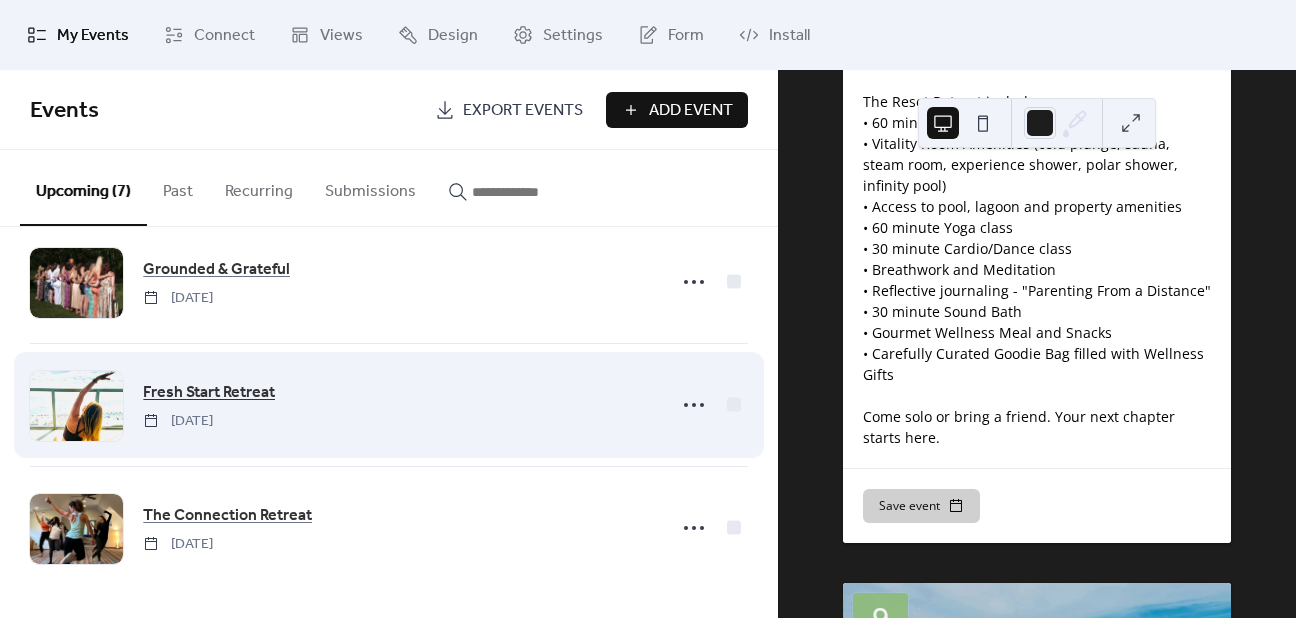 click on "Fresh Start Retreat" at bounding box center (209, 393) 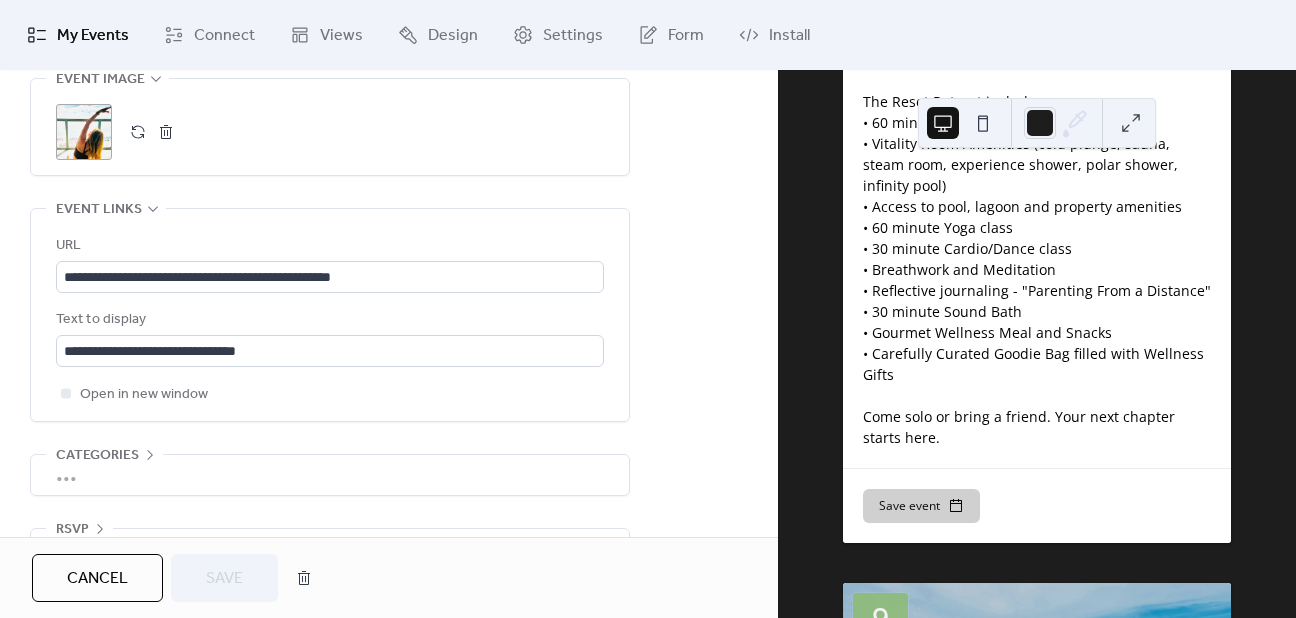 scroll, scrollTop: 1046, scrollLeft: 0, axis: vertical 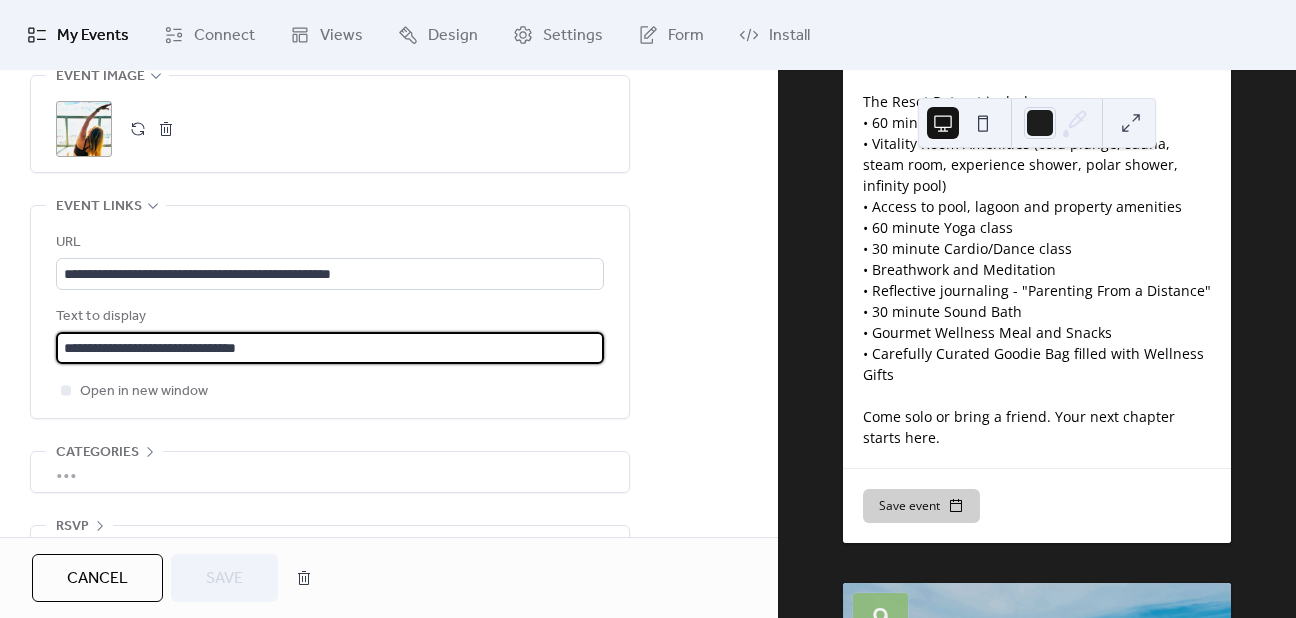 drag, startPoint x: 129, startPoint y: 341, endPoint x: 29, endPoint y: 335, distance: 100.17984 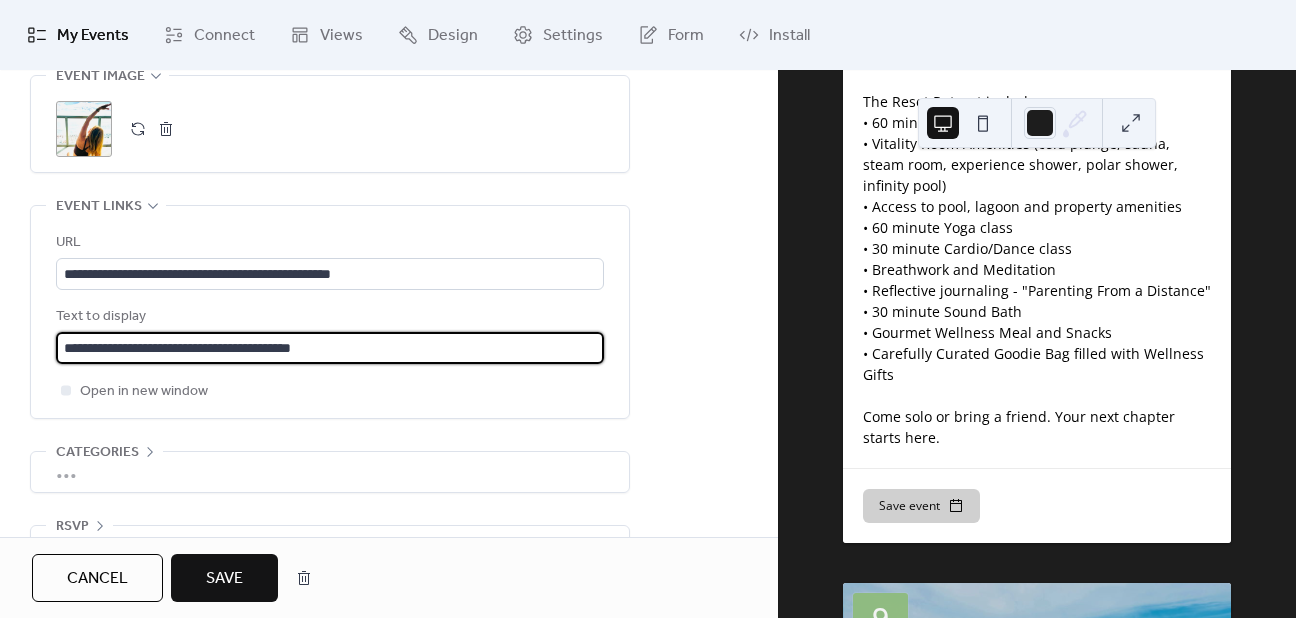 type on "**********" 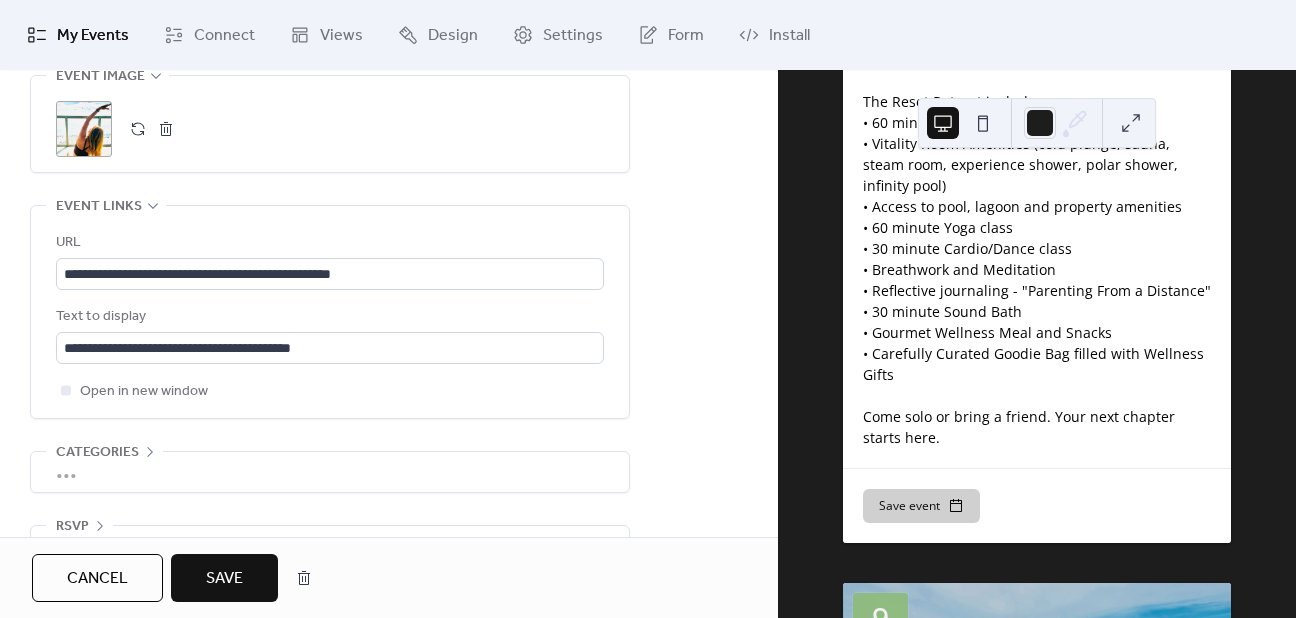 click on "Save" at bounding box center [224, 579] 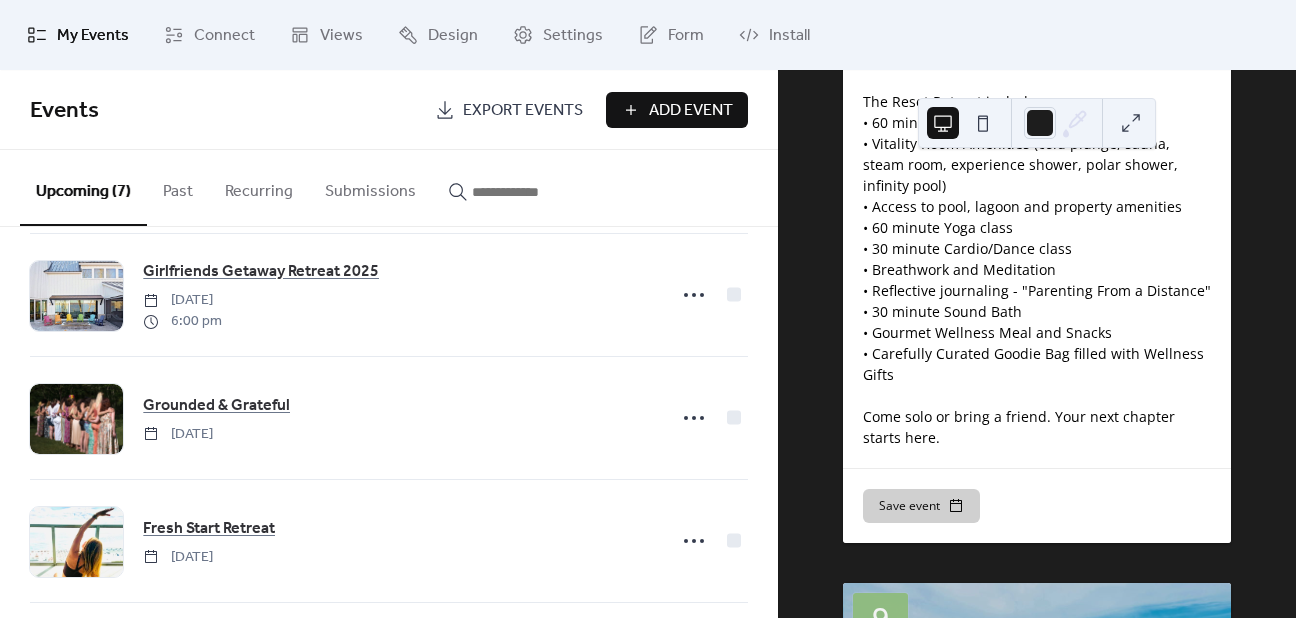 scroll, scrollTop: 528, scrollLeft: 0, axis: vertical 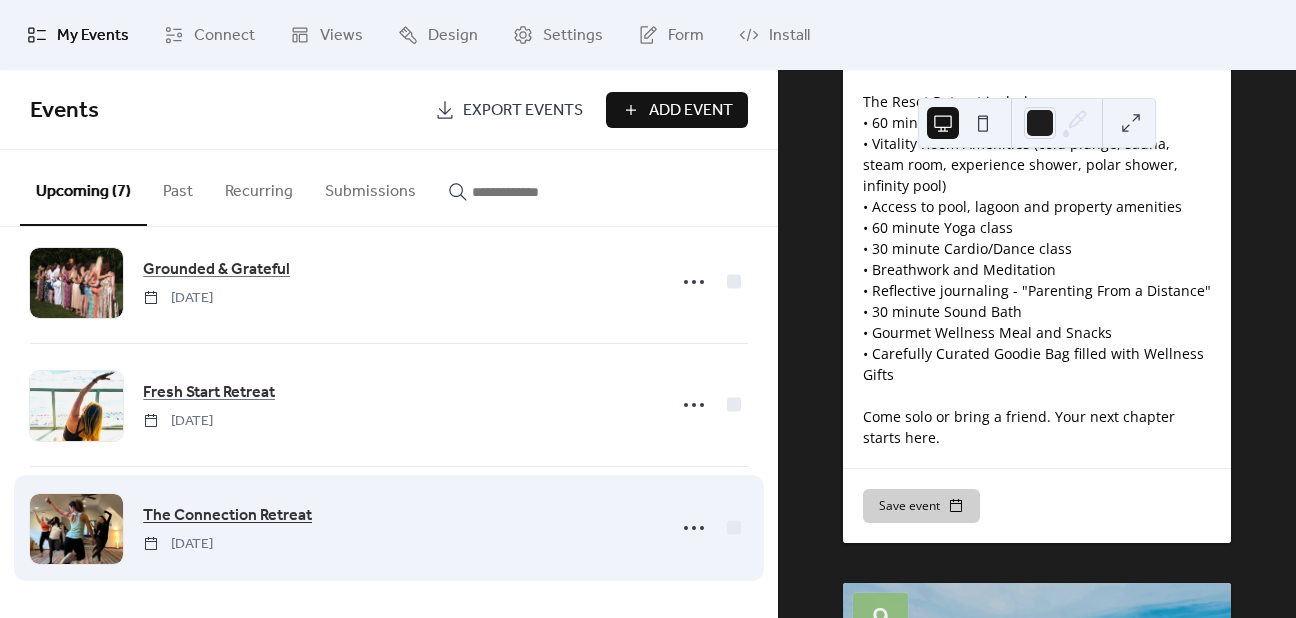 click on "The Connection Retreat" at bounding box center (227, 516) 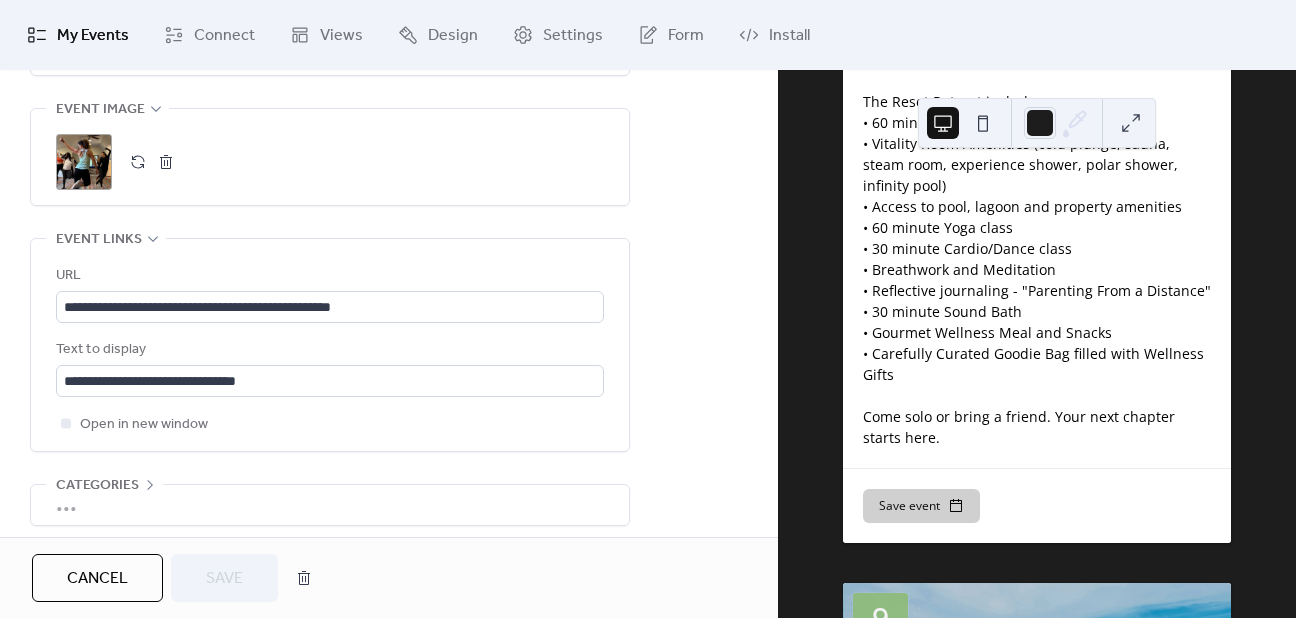 scroll, scrollTop: 1096, scrollLeft: 0, axis: vertical 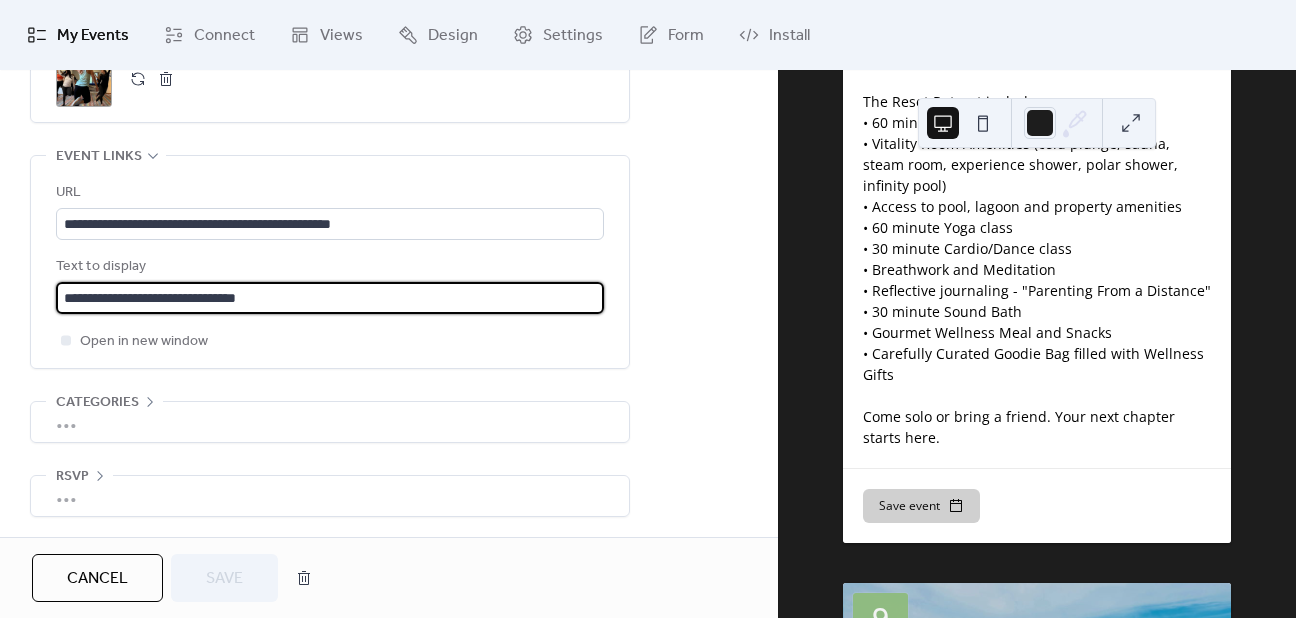 drag, startPoint x: 129, startPoint y: 289, endPoint x: -55, endPoint y: 276, distance: 184.45866 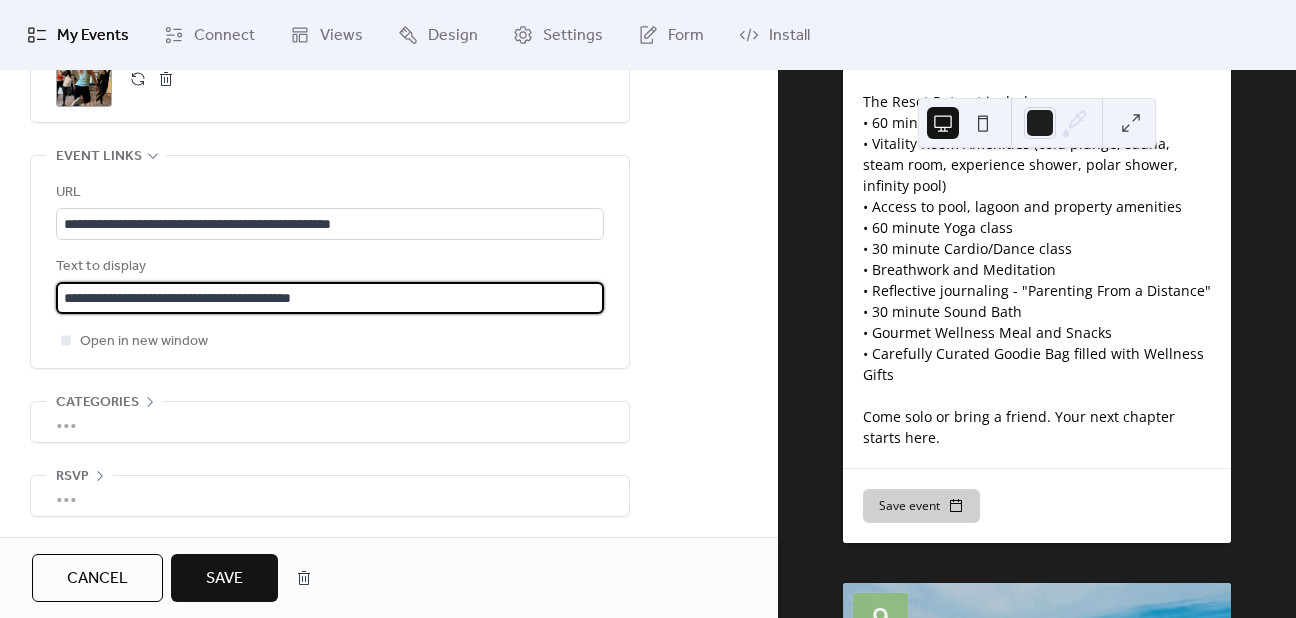 type on "**********" 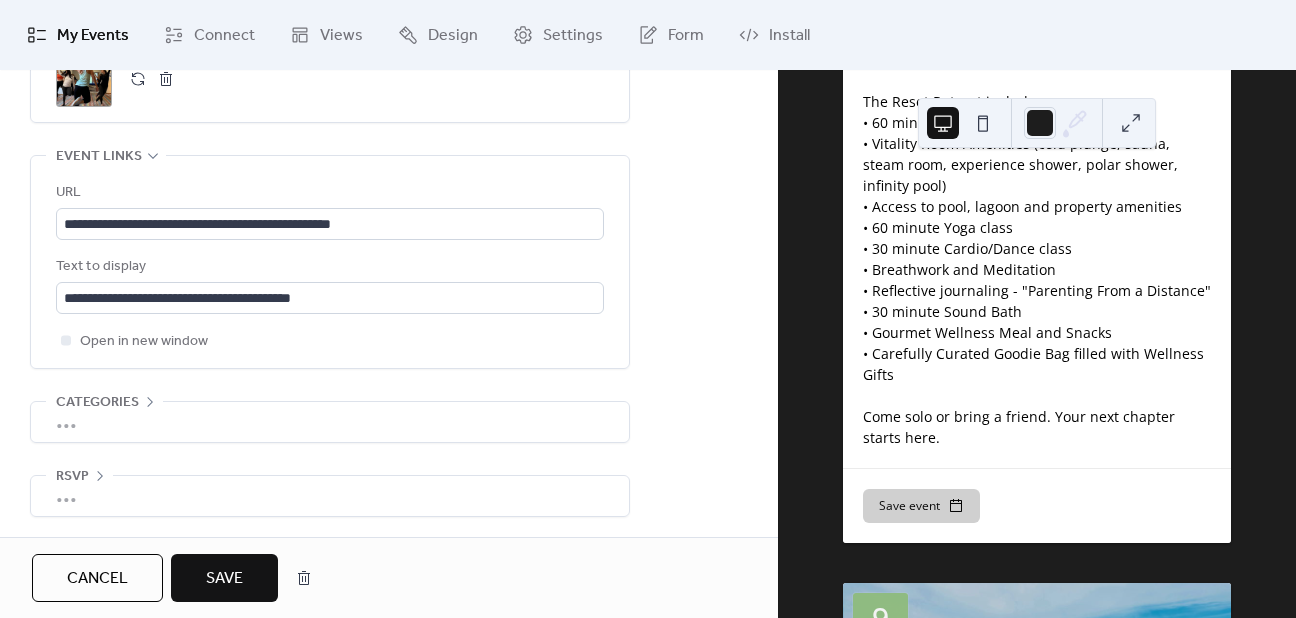 click on "Save" at bounding box center (224, 578) 